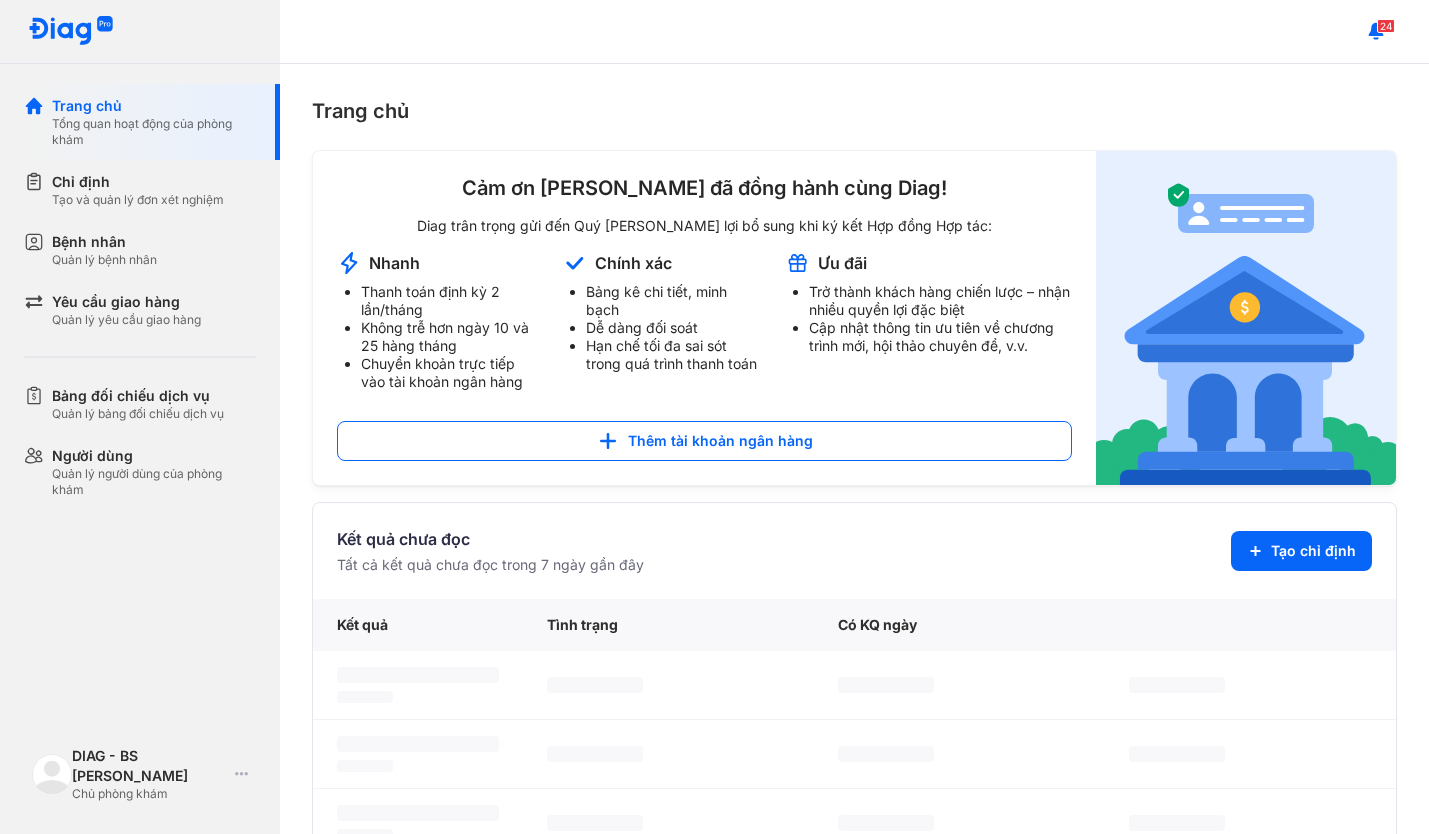 scroll, scrollTop: 0, scrollLeft: 0, axis: both 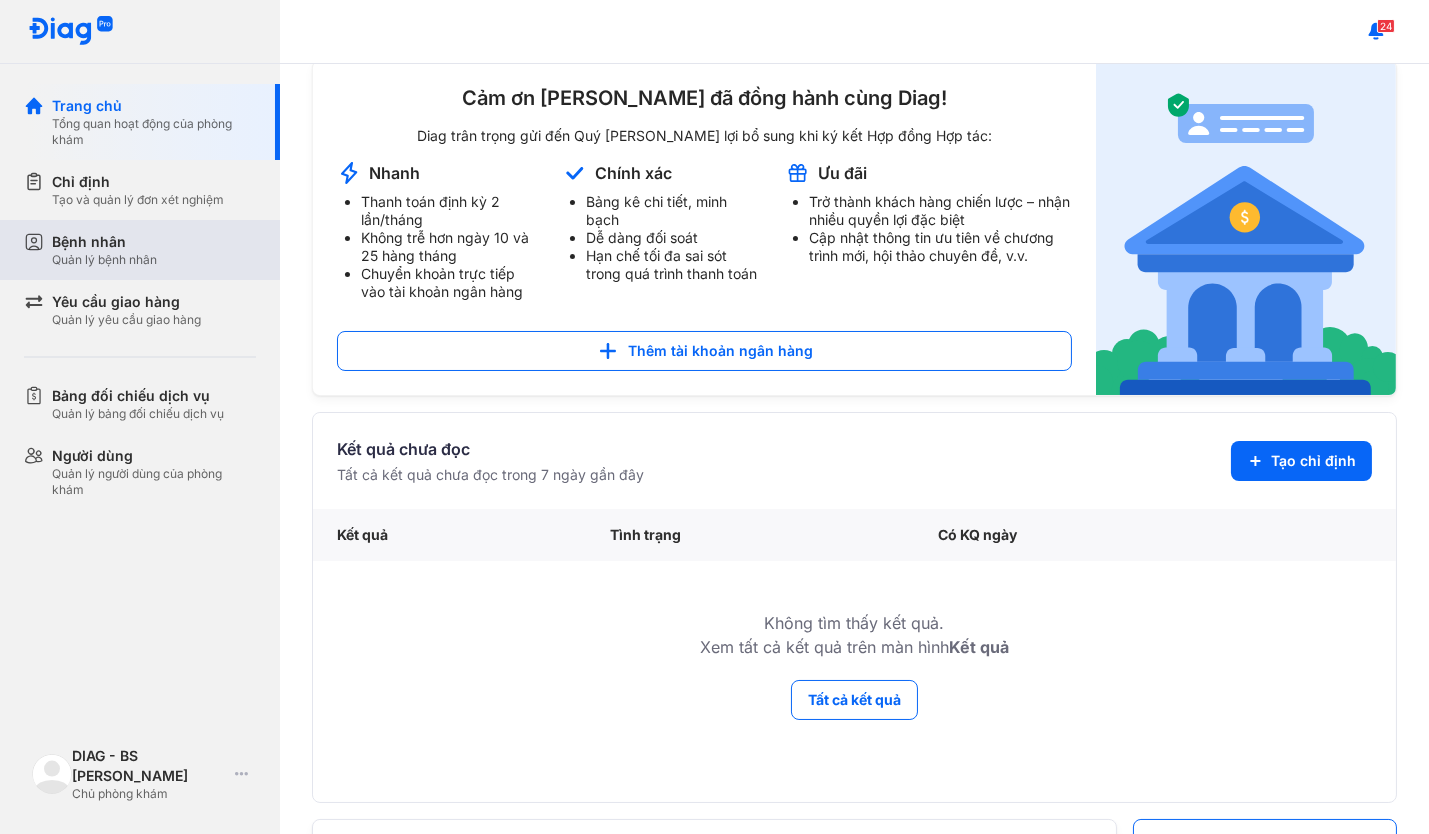 click on "Bệnh nhân" at bounding box center [104, 242] 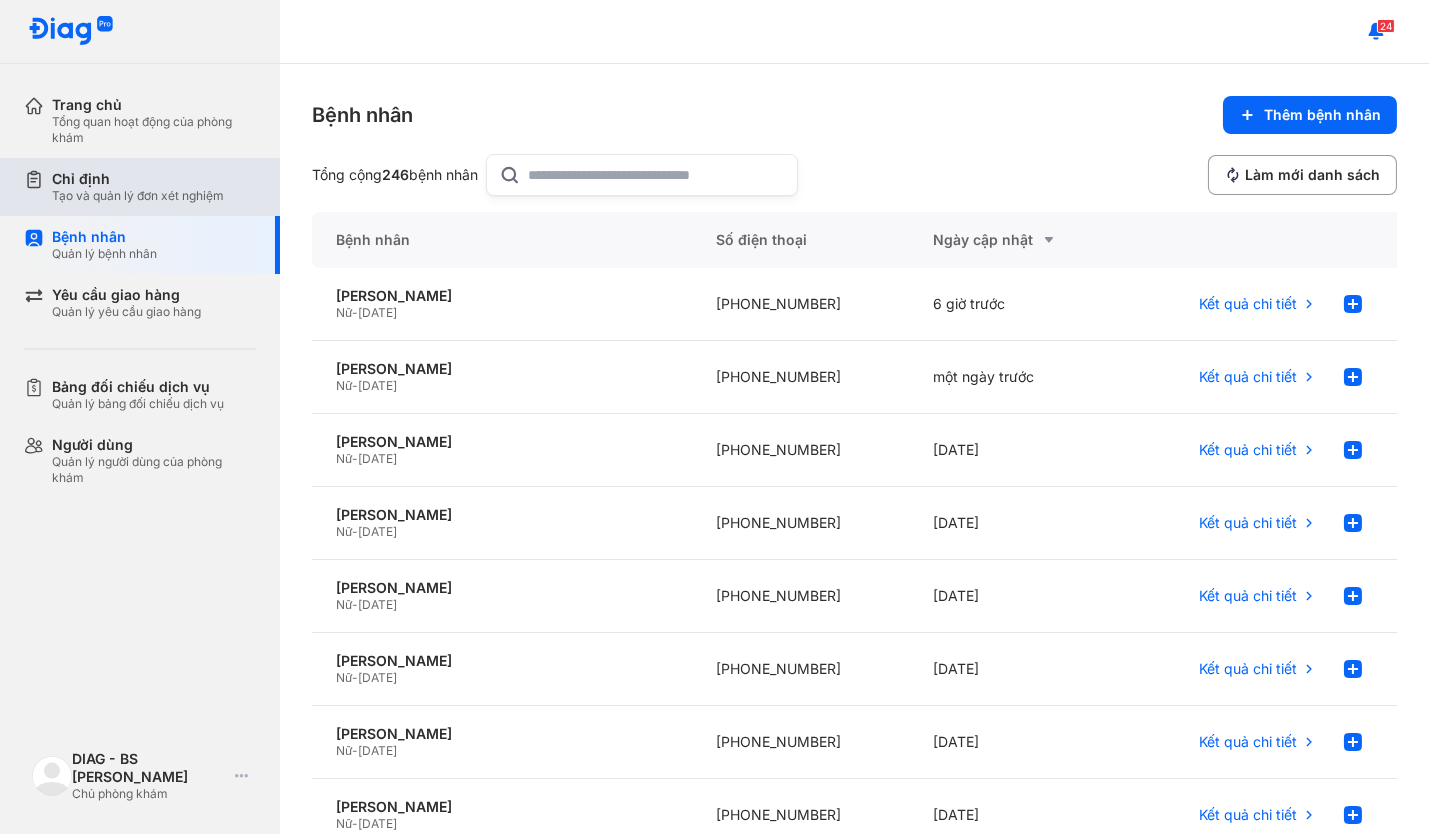 click on "Chỉ định" at bounding box center (138, 179) 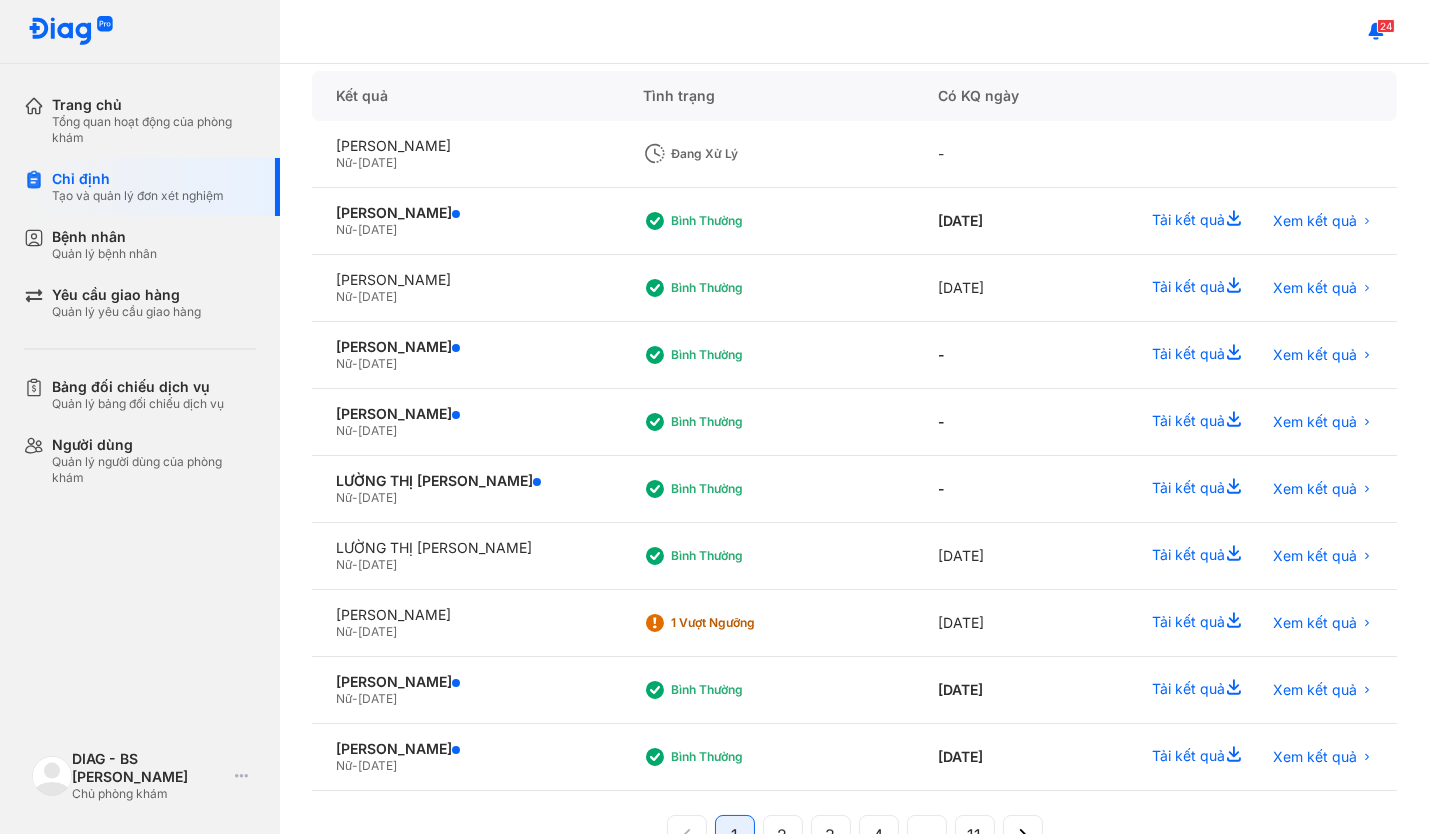 scroll, scrollTop: 183, scrollLeft: 0, axis: vertical 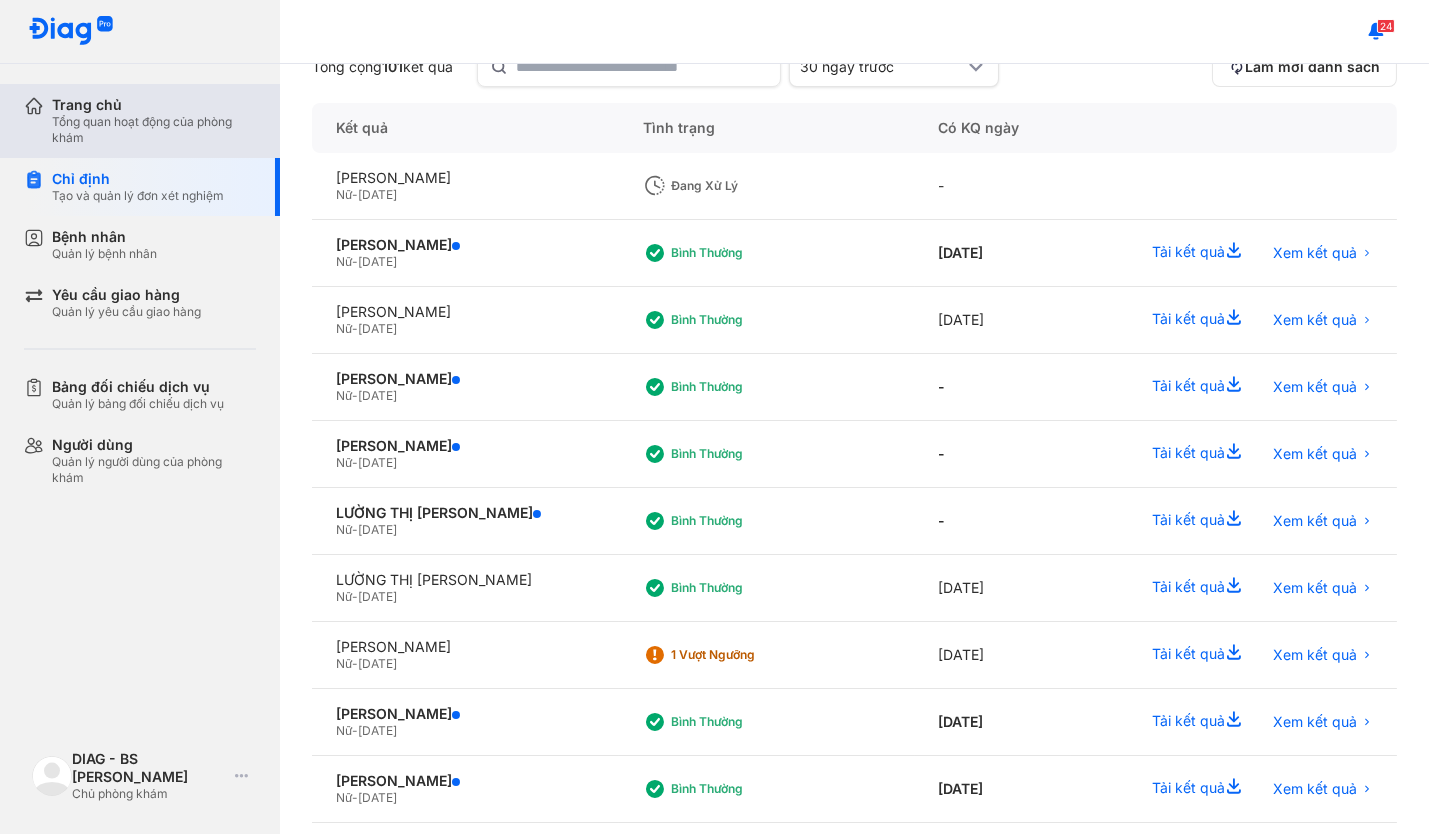 click on "Tổng quan hoạt động của phòng khám" at bounding box center (154, 130) 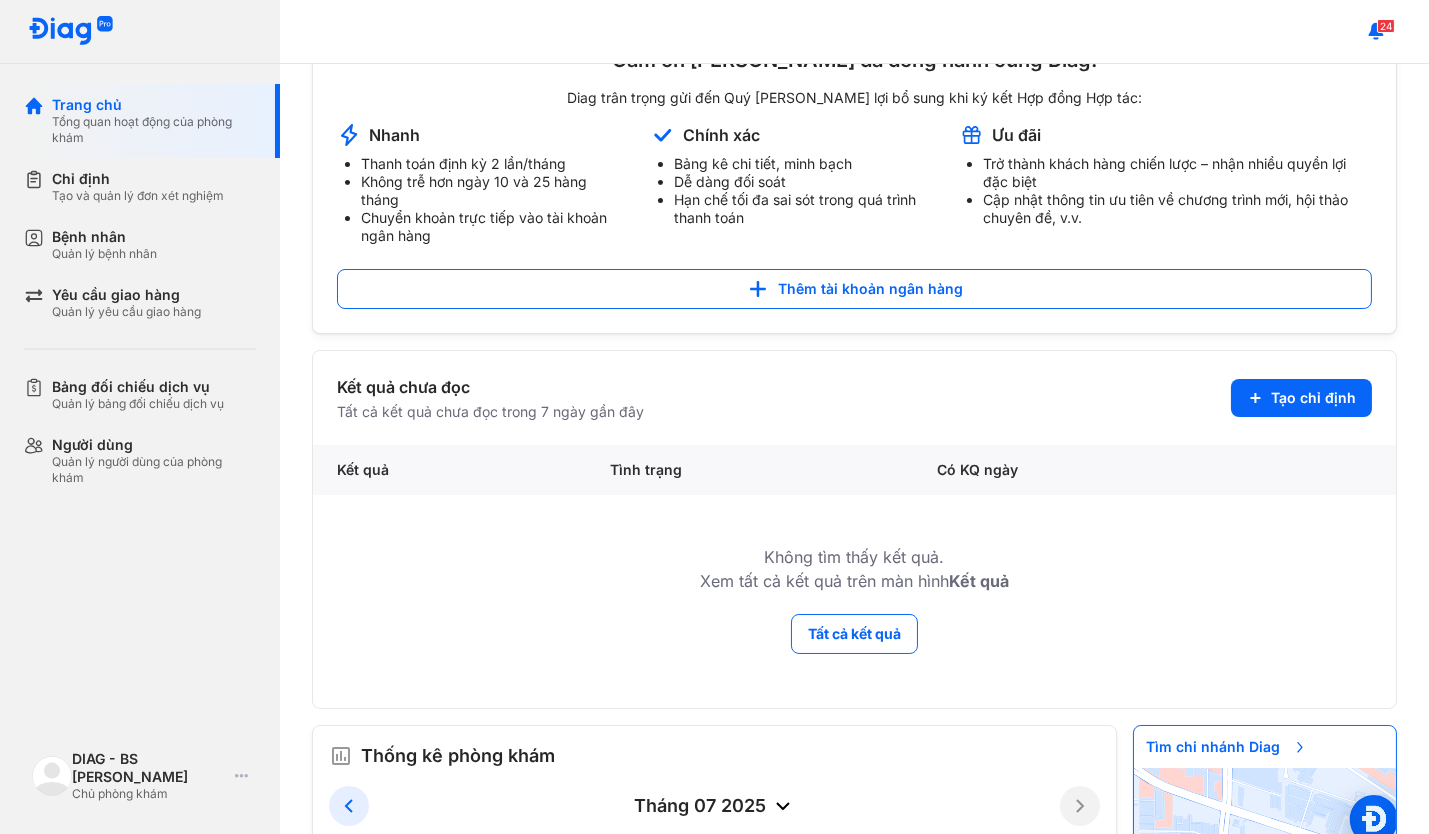 scroll, scrollTop: 300, scrollLeft: 0, axis: vertical 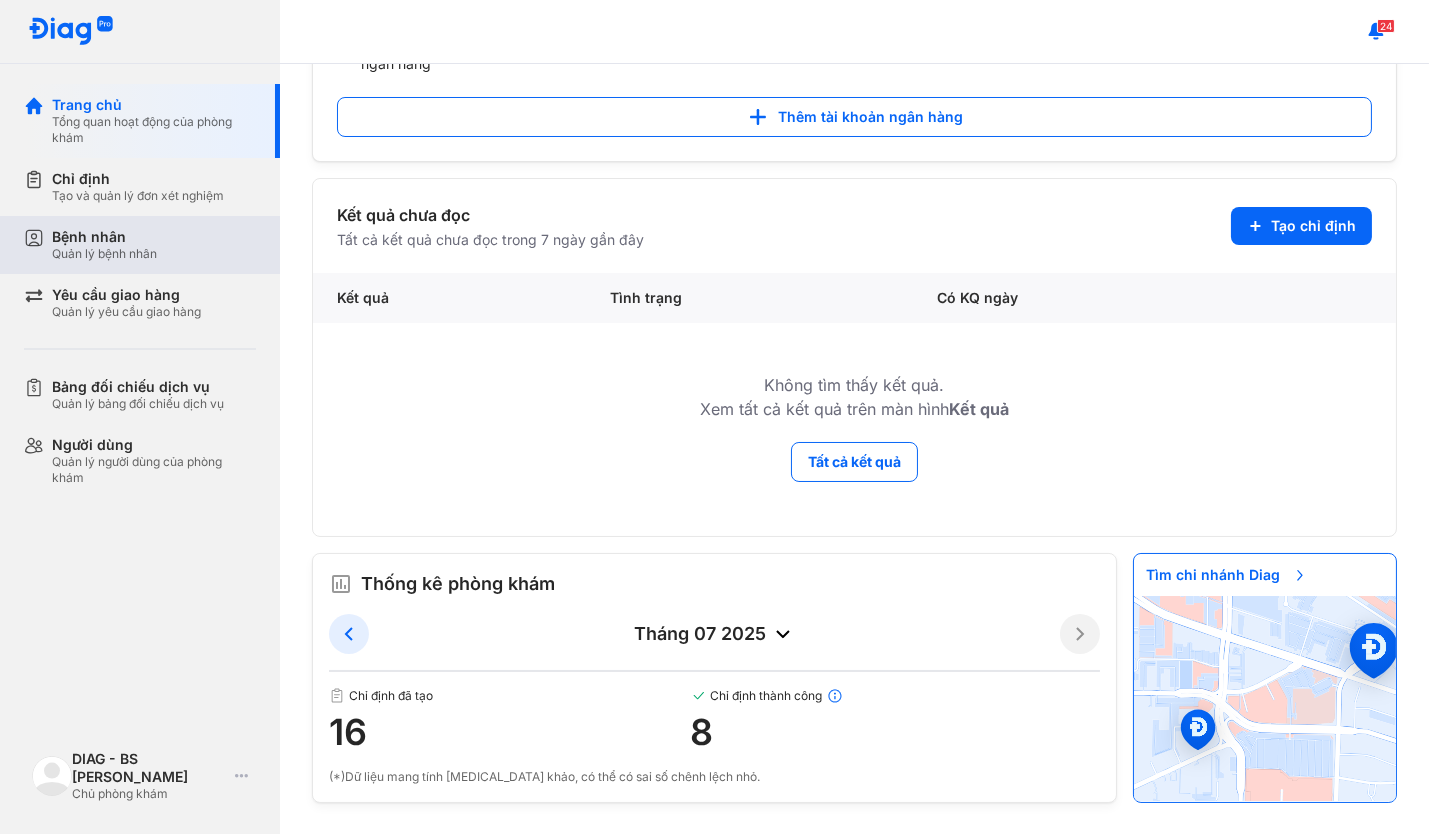 click on "Bệnh nhân Quản lý bệnh nhân" at bounding box center [154, 245] 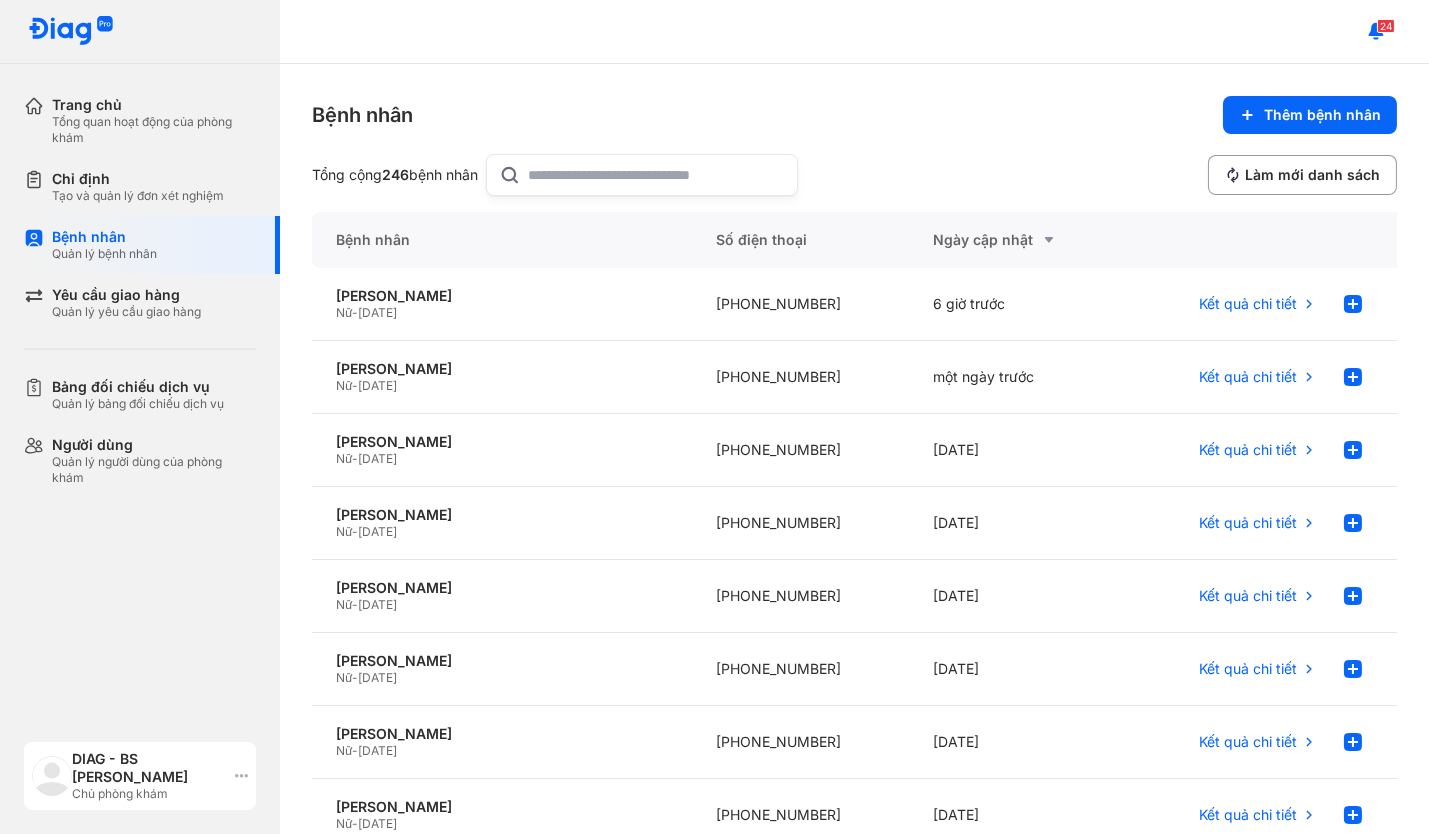 click on "DIAG -  BS Phạm Hồng Toàn" at bounding box center (149, 768) 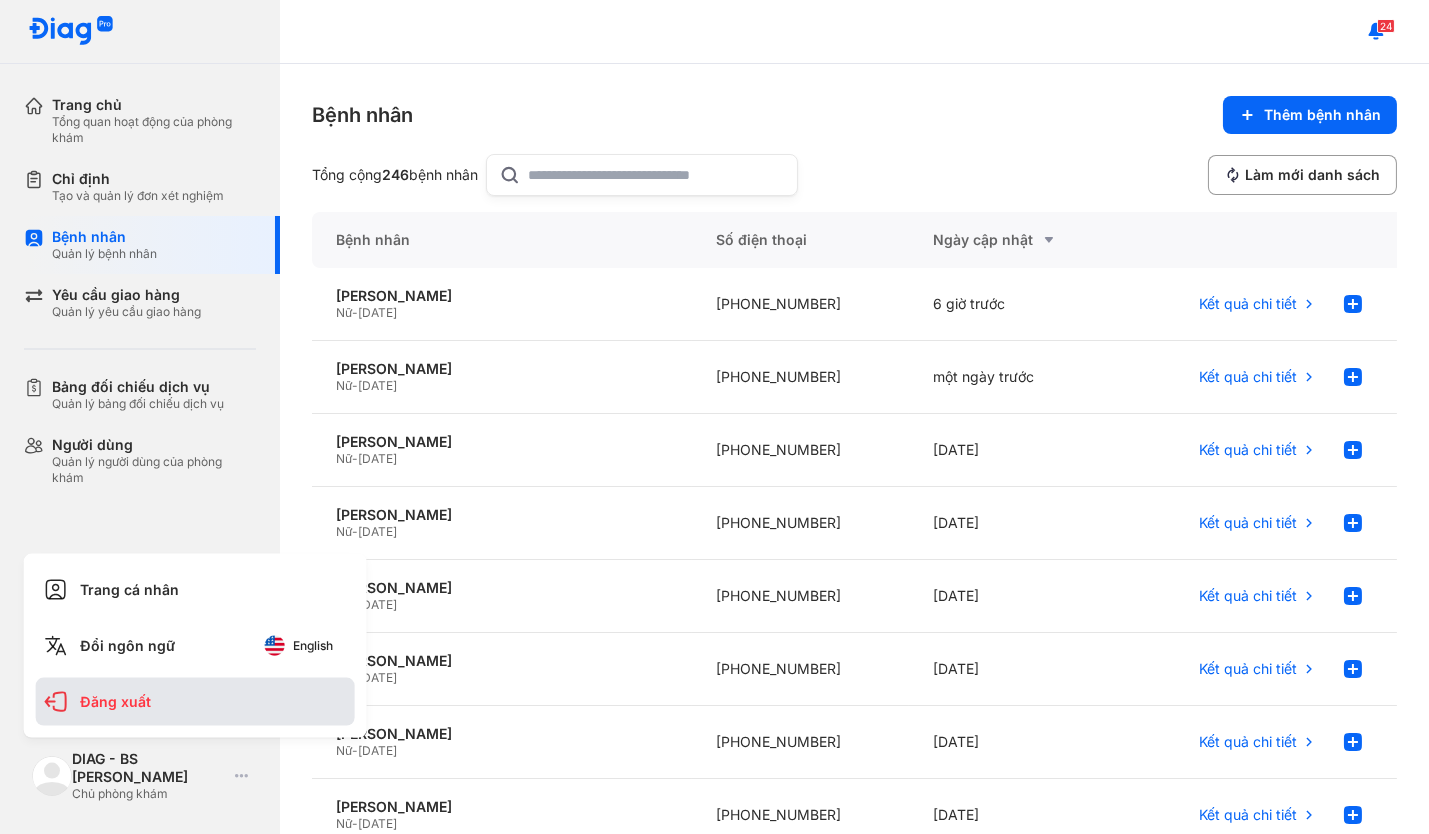 click on "Đăng xuất" 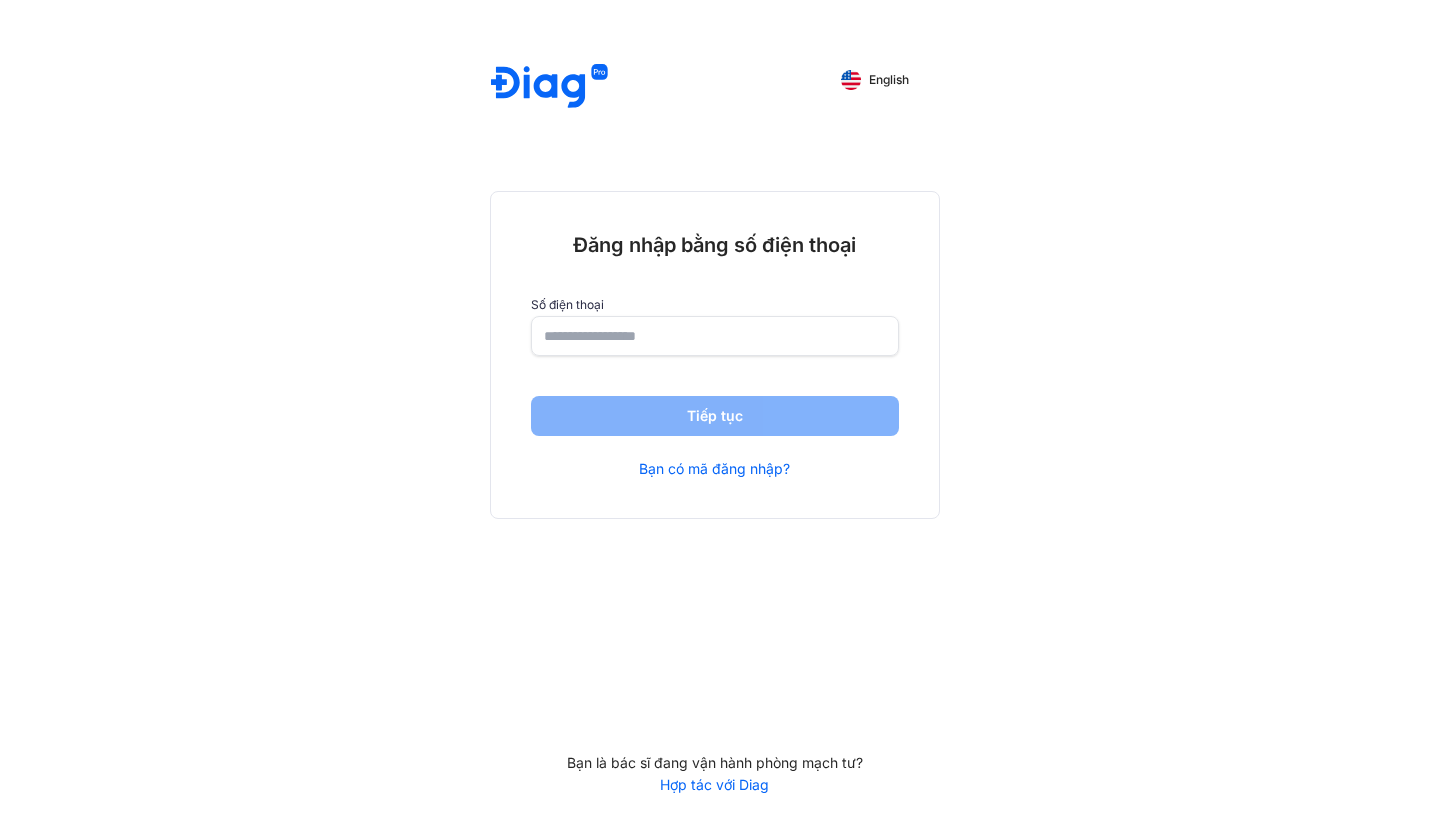 scroll, scrollTop: 0, scrollLeft: 0, axis: both 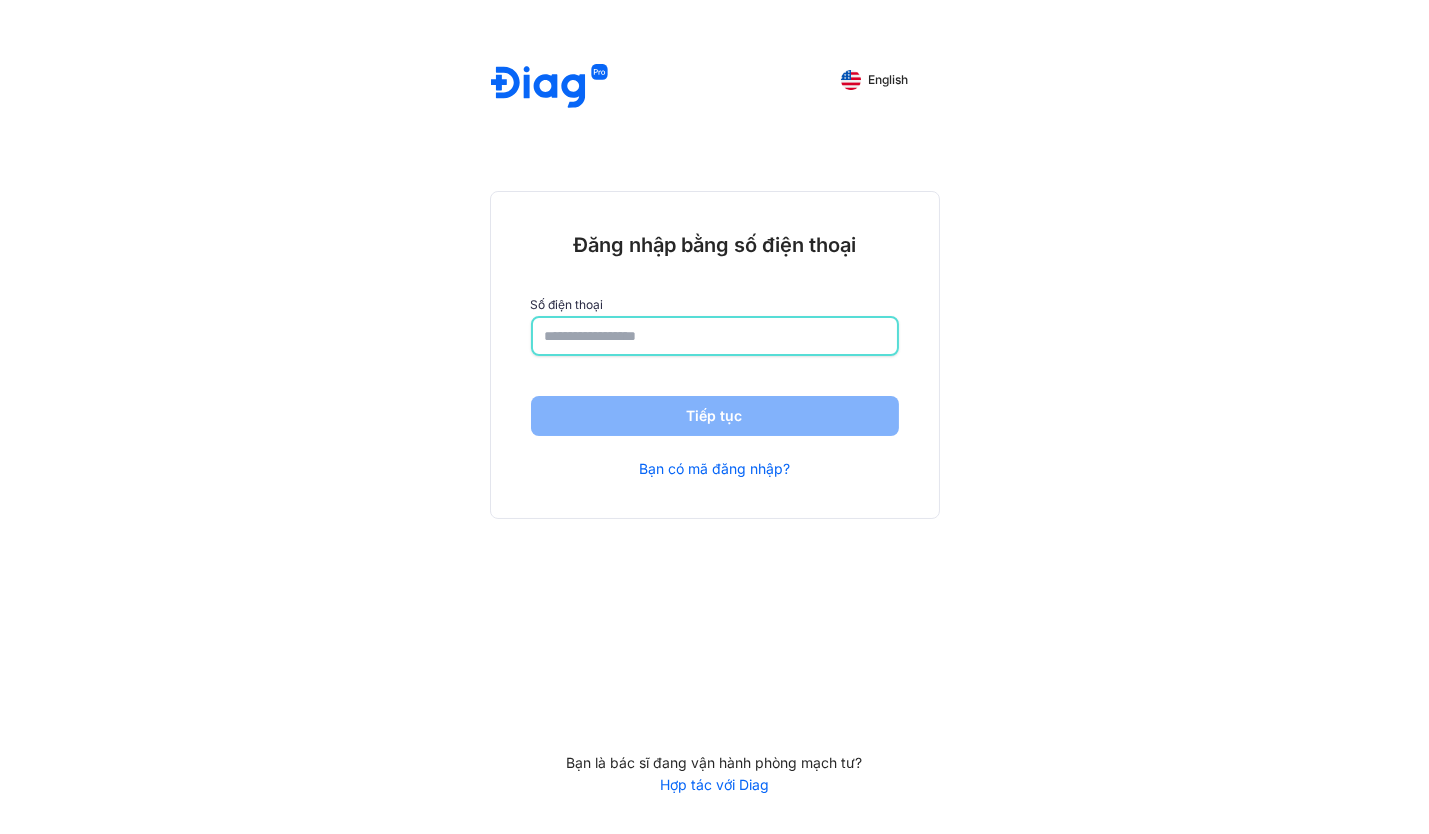 click 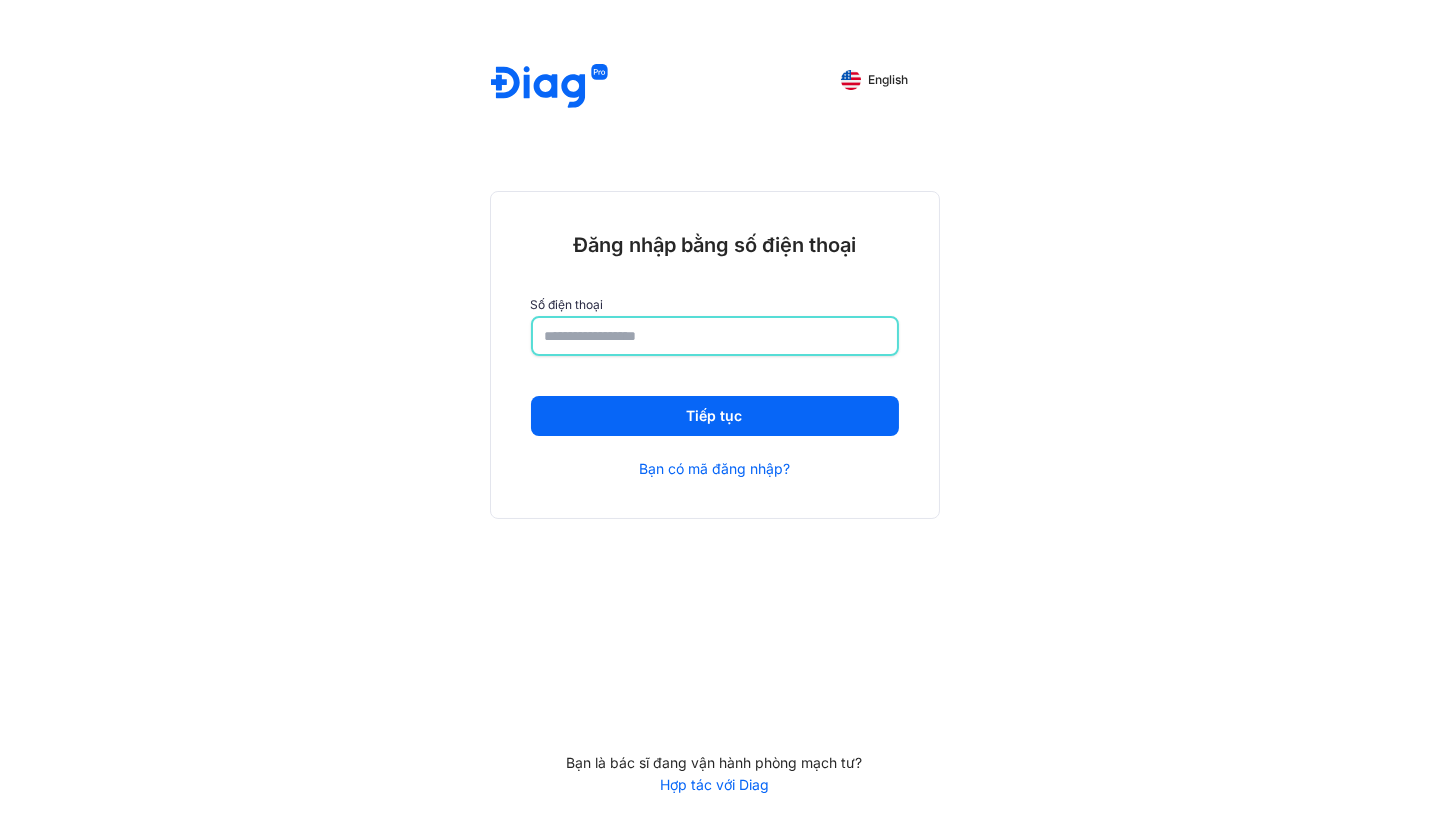 type on "**********" 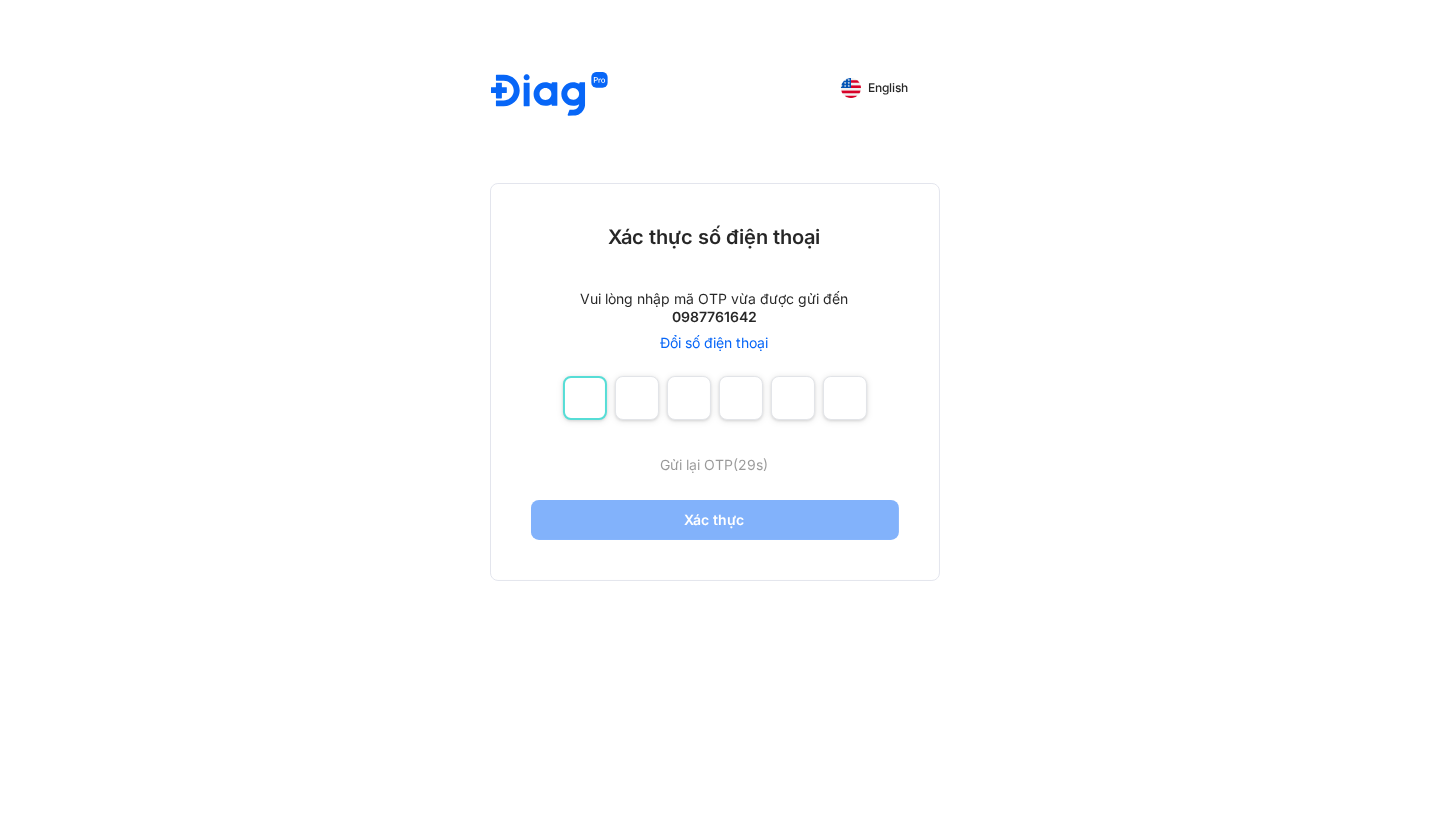 click at bounding box center [585, 398] 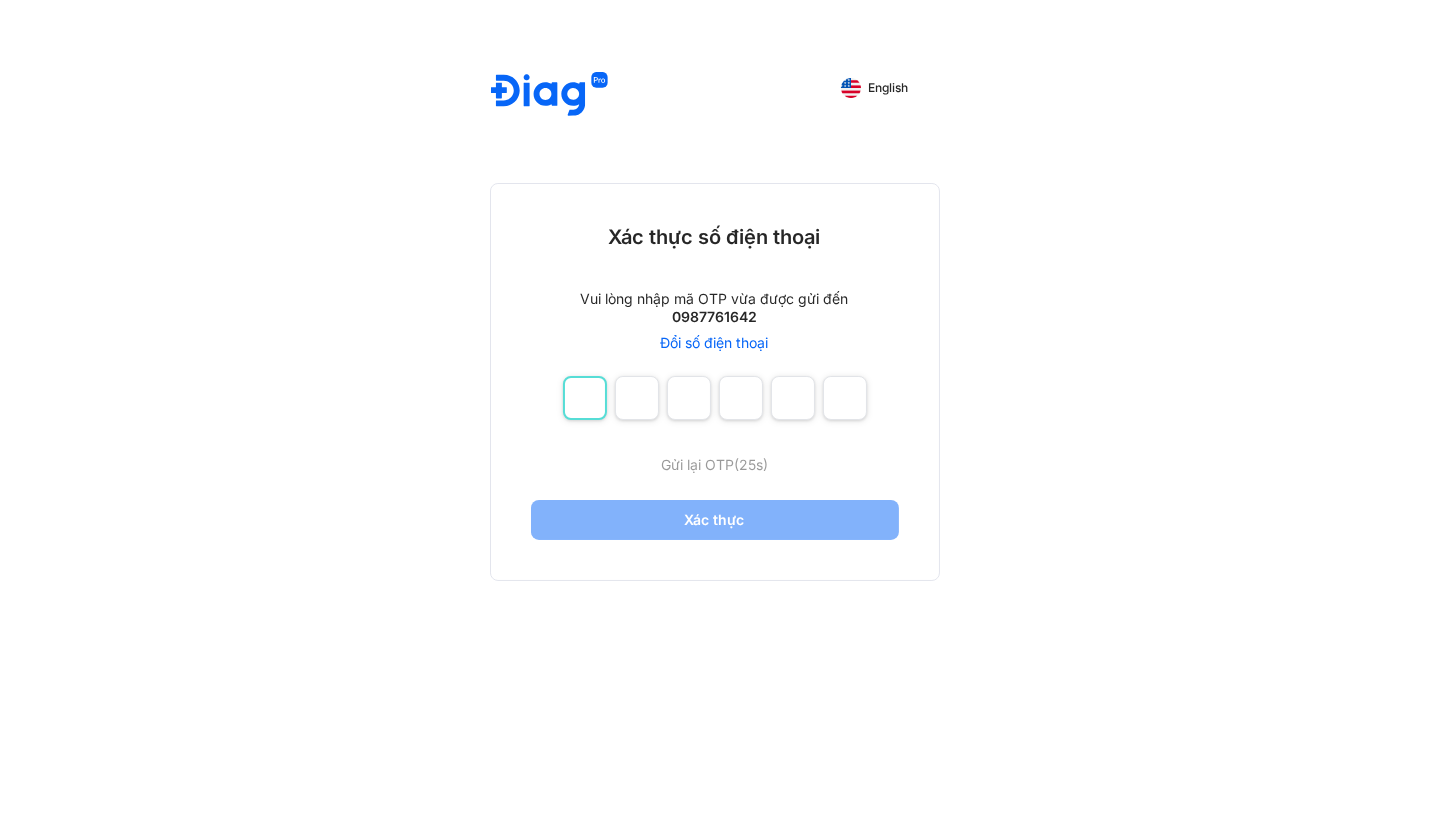 type on "*" 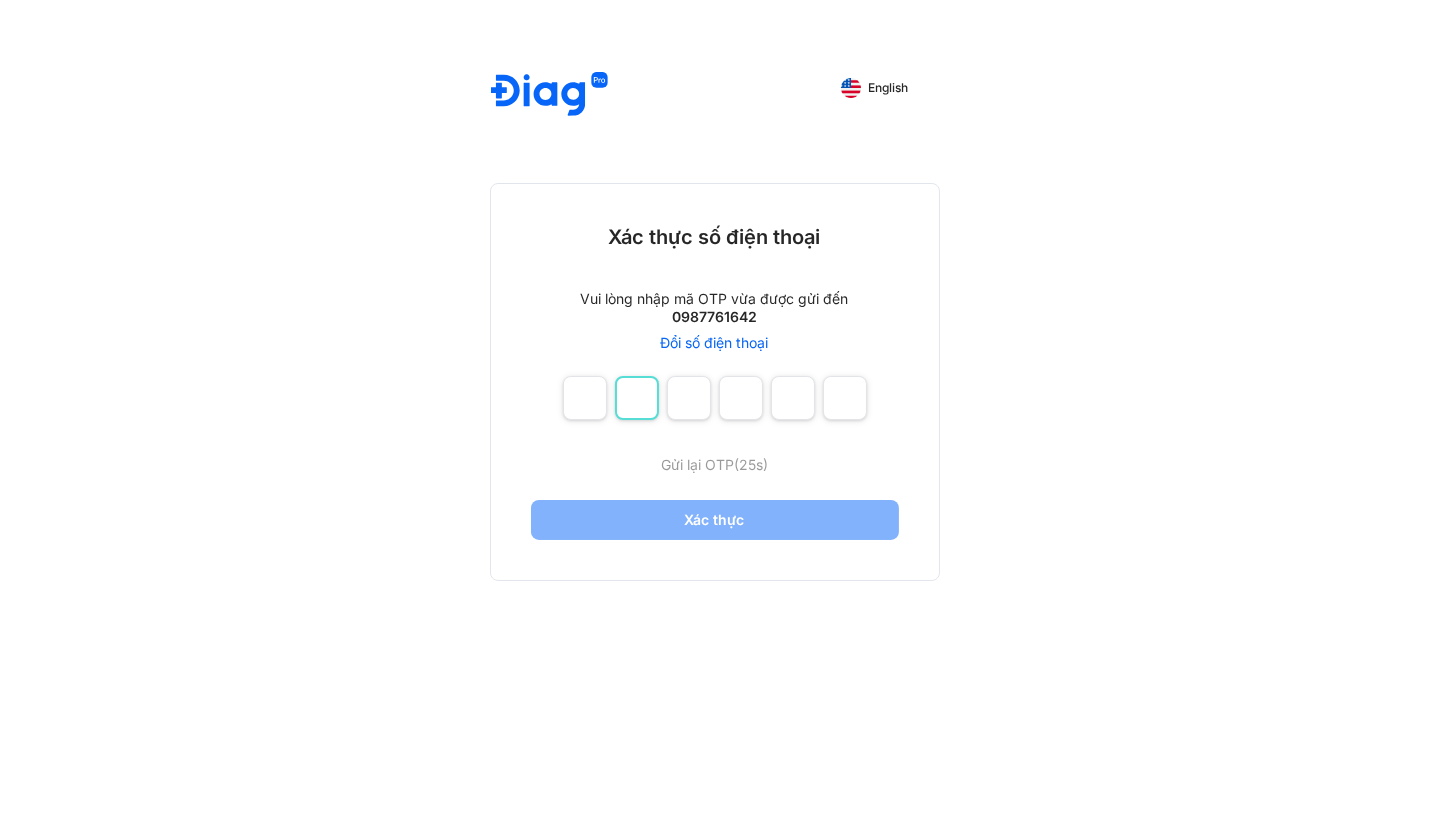 type on "*" 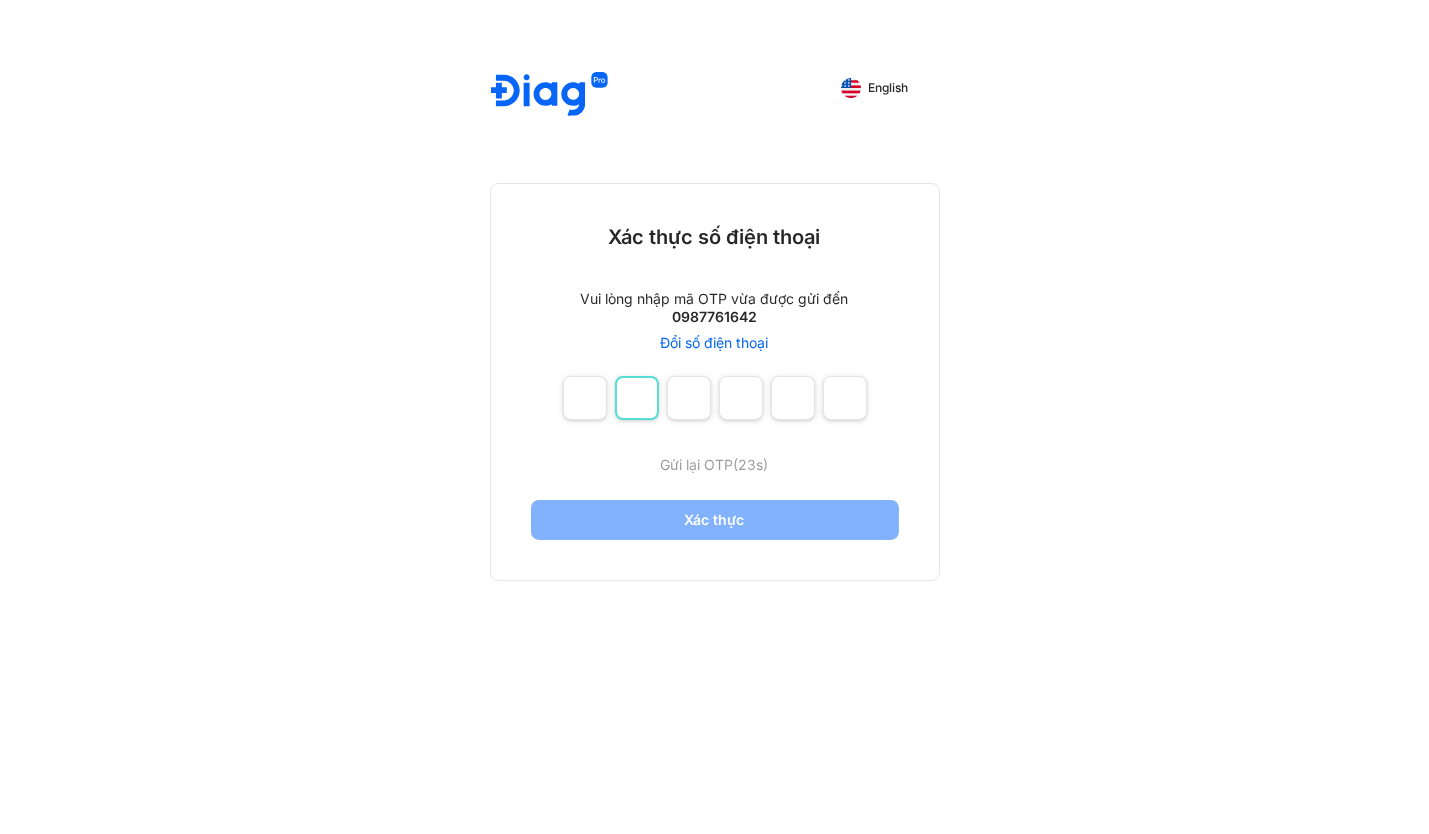 type on "*" 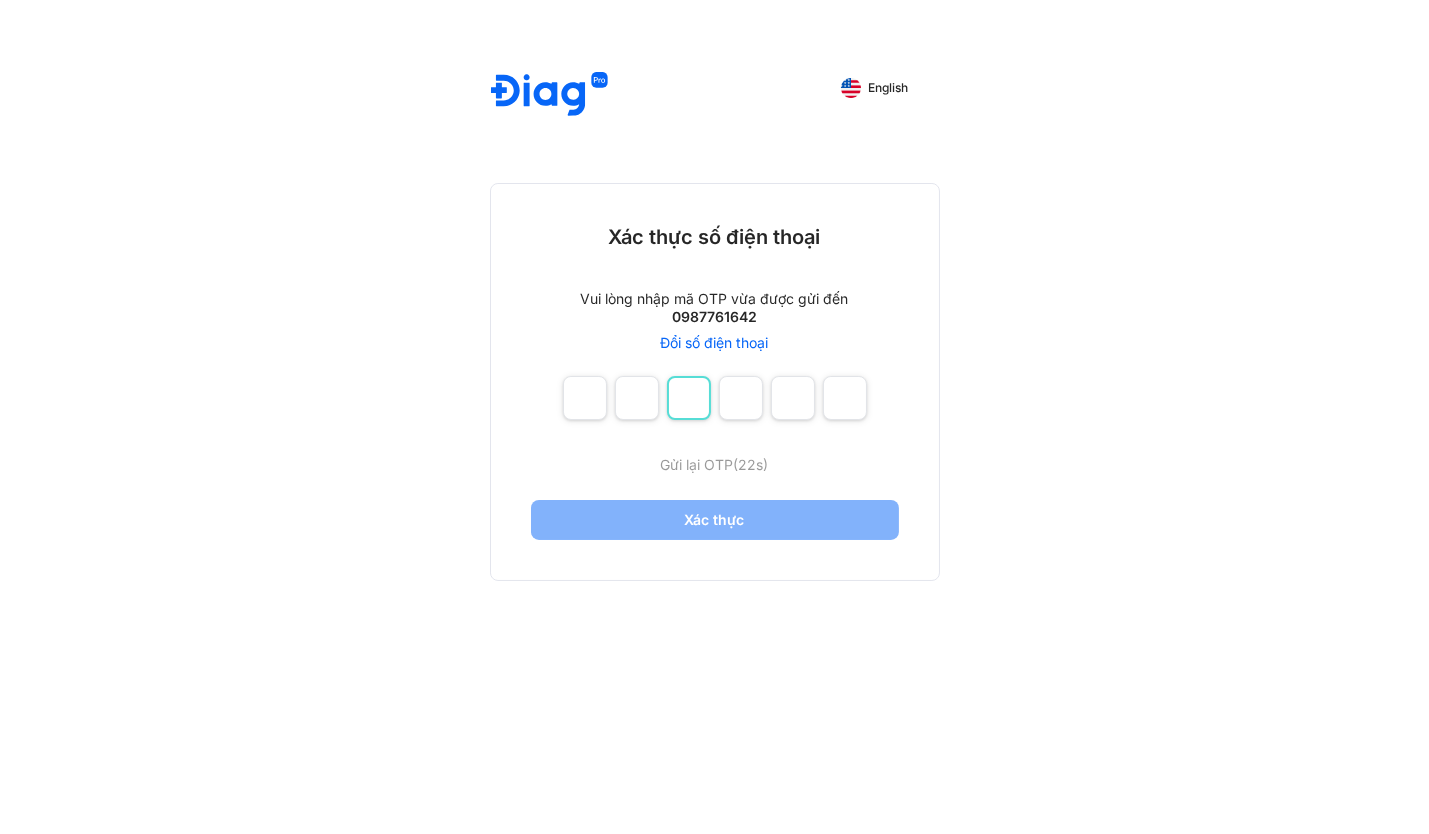 type on "*" 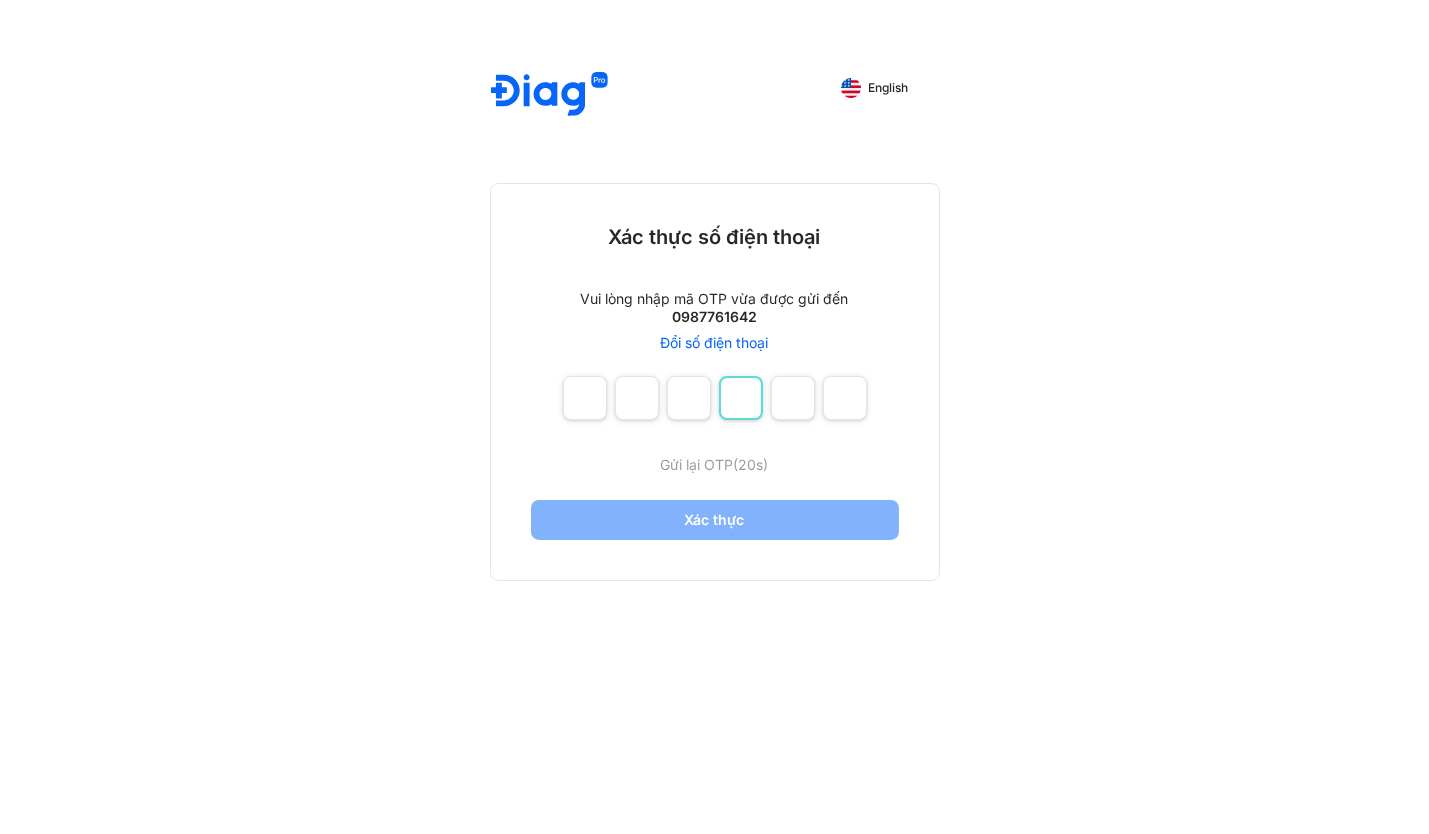 type on "*" 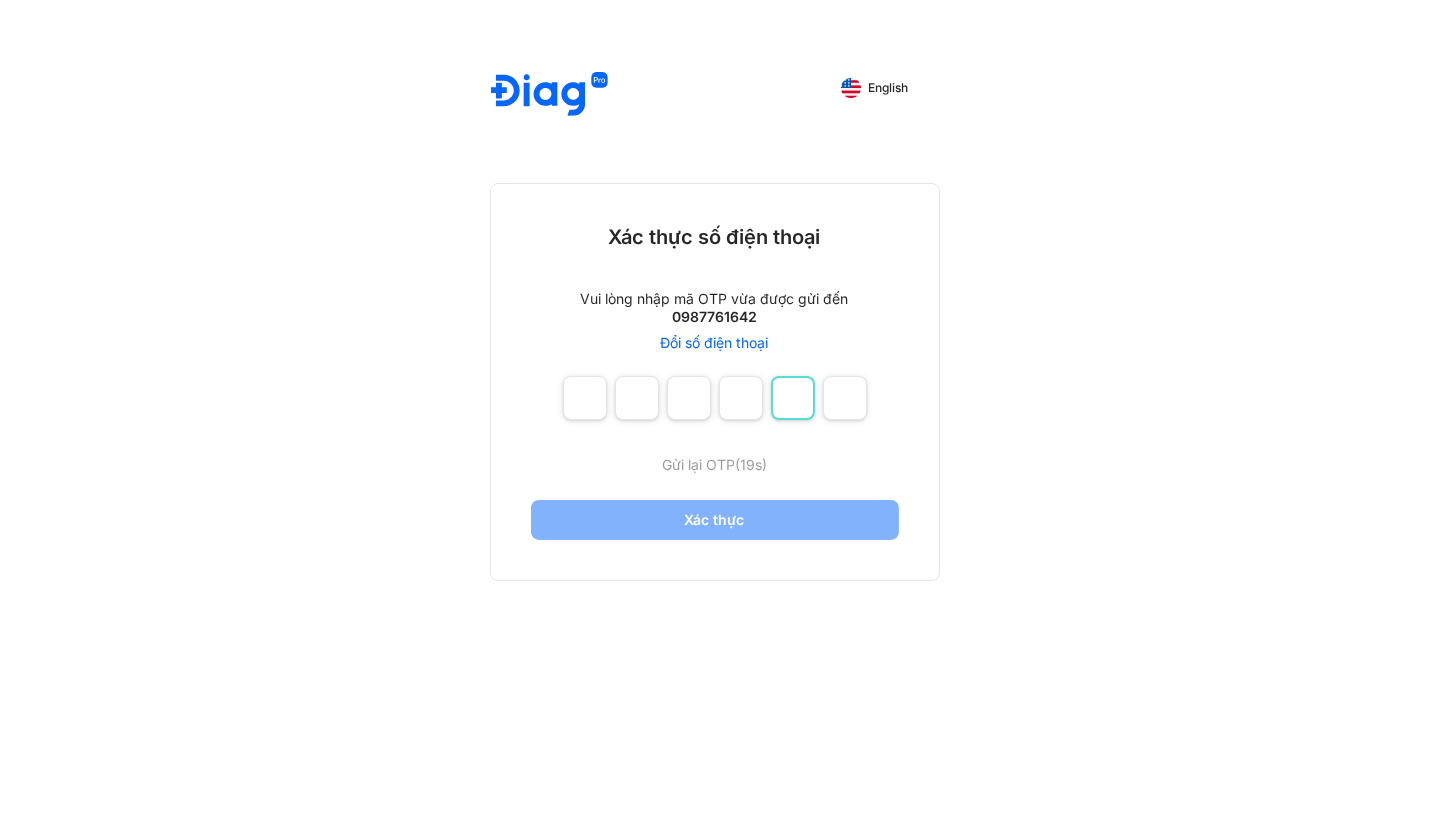 type on "*" 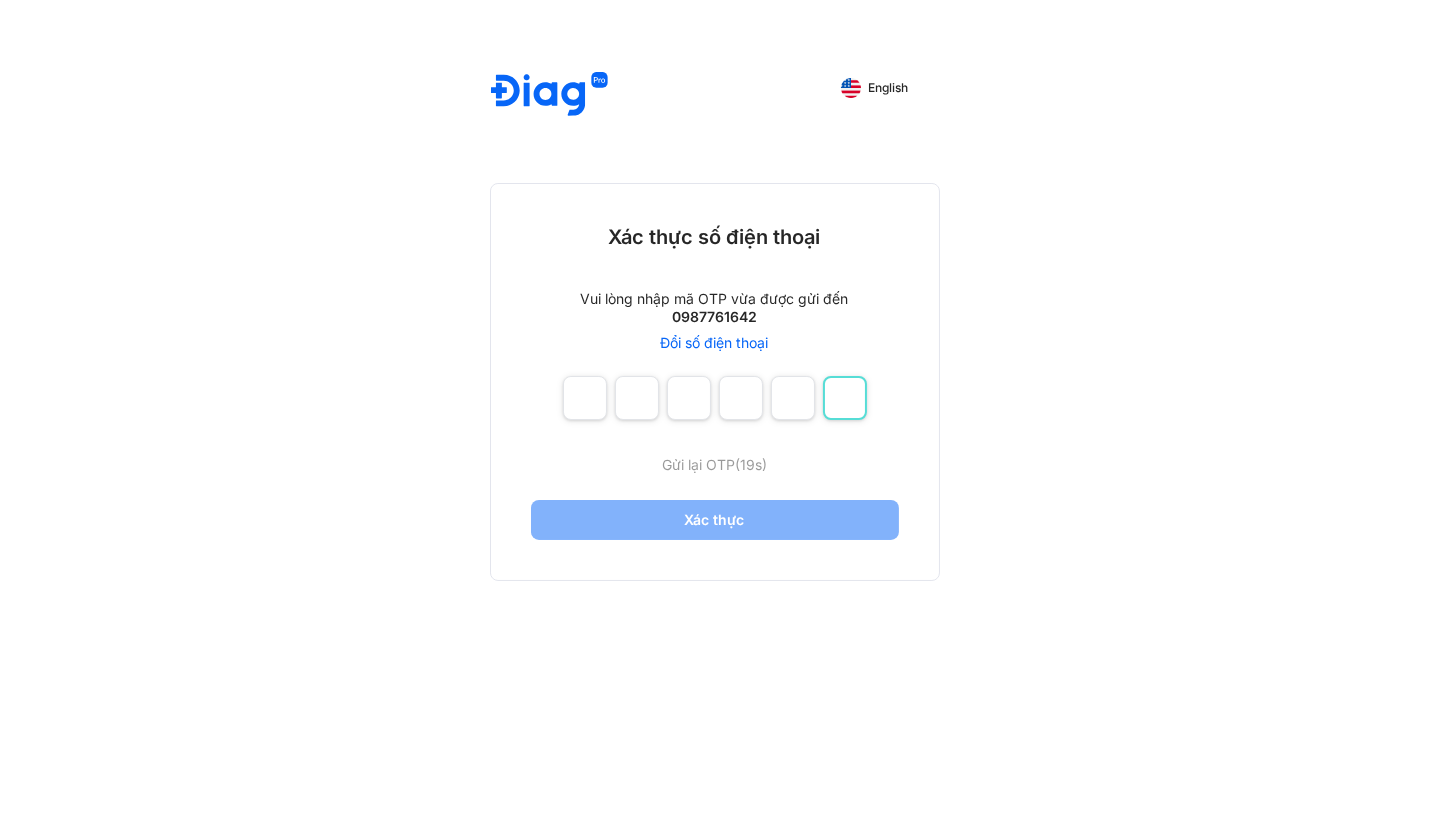 type on "*" 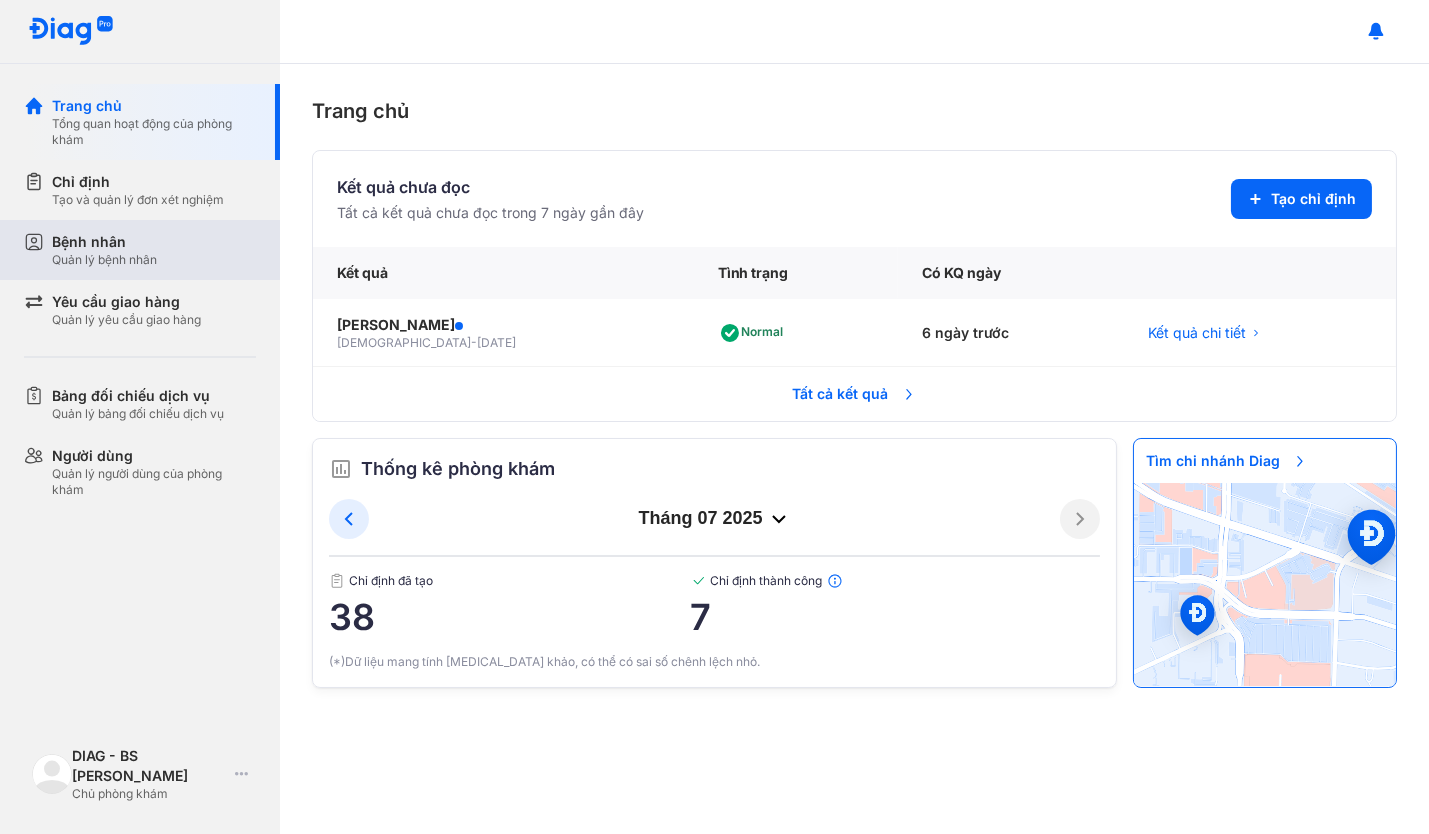 click on "Bệnh nhân Quản lý bệnh nhân" at bounding box center (154, 250) 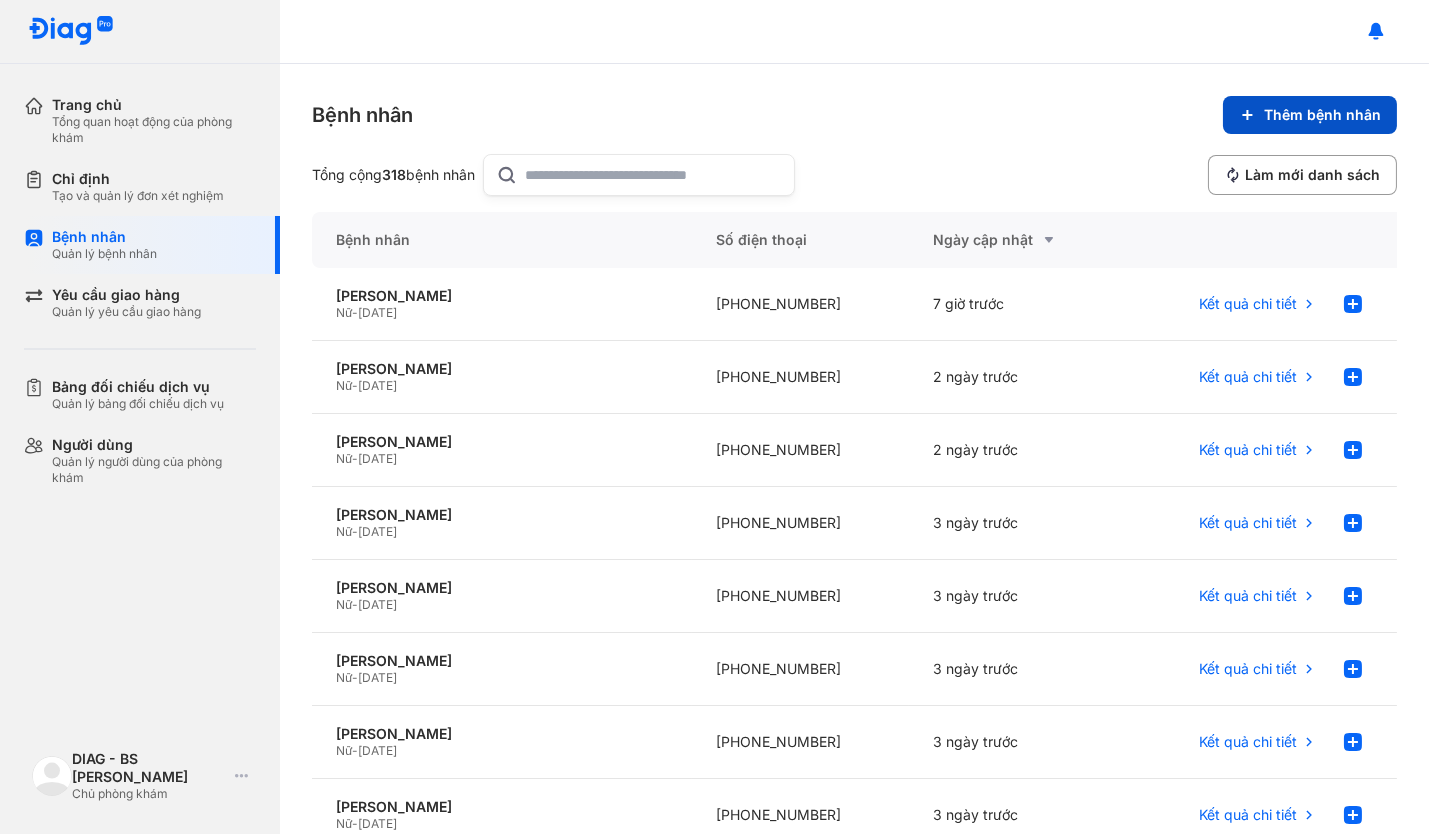 click on "Thêm bệnh nhân" 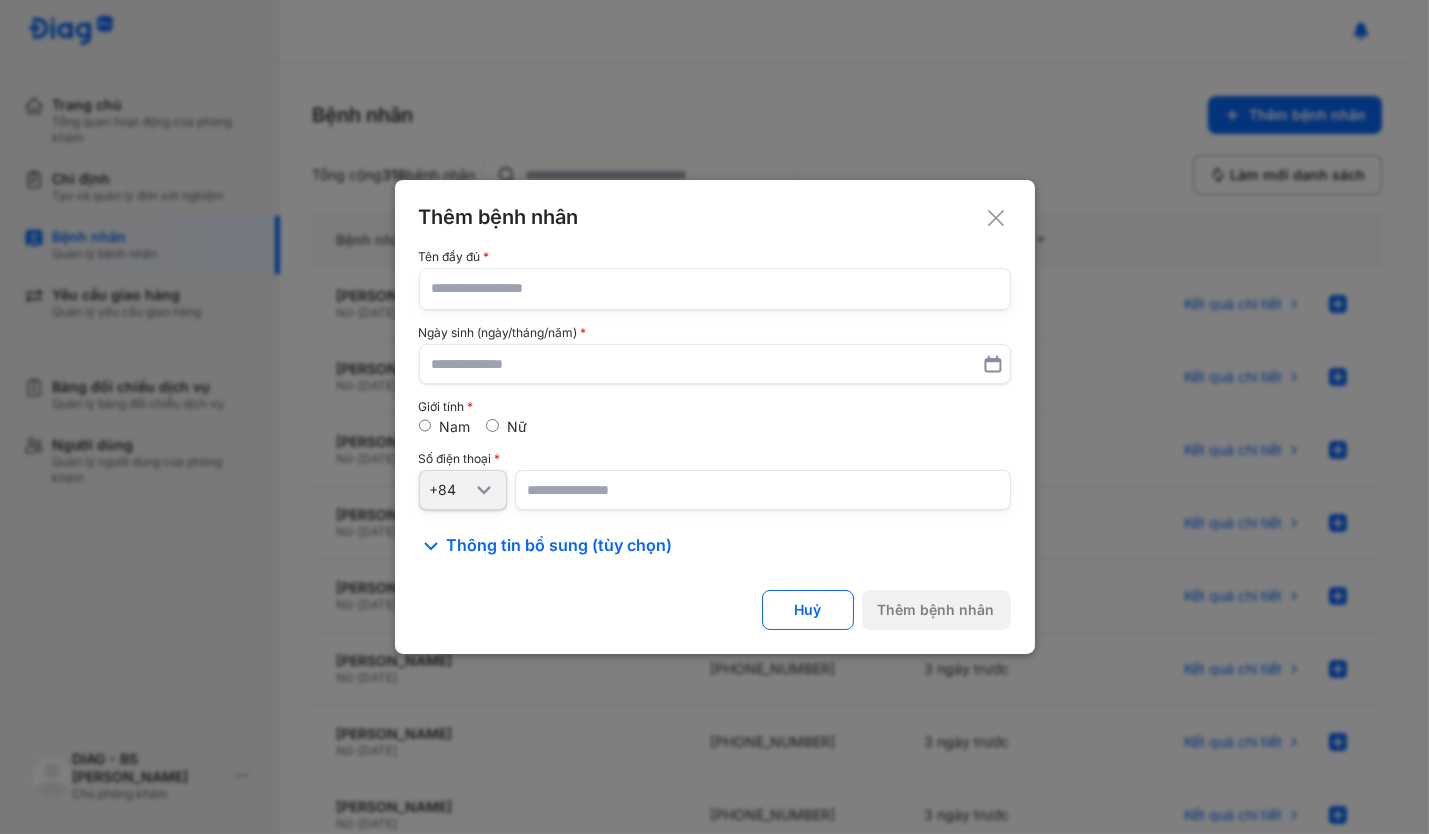 drag, startPoint x: 548, startPoint y: 282, endPoint x: 544, endPoint y: 299, distance: 17.464249 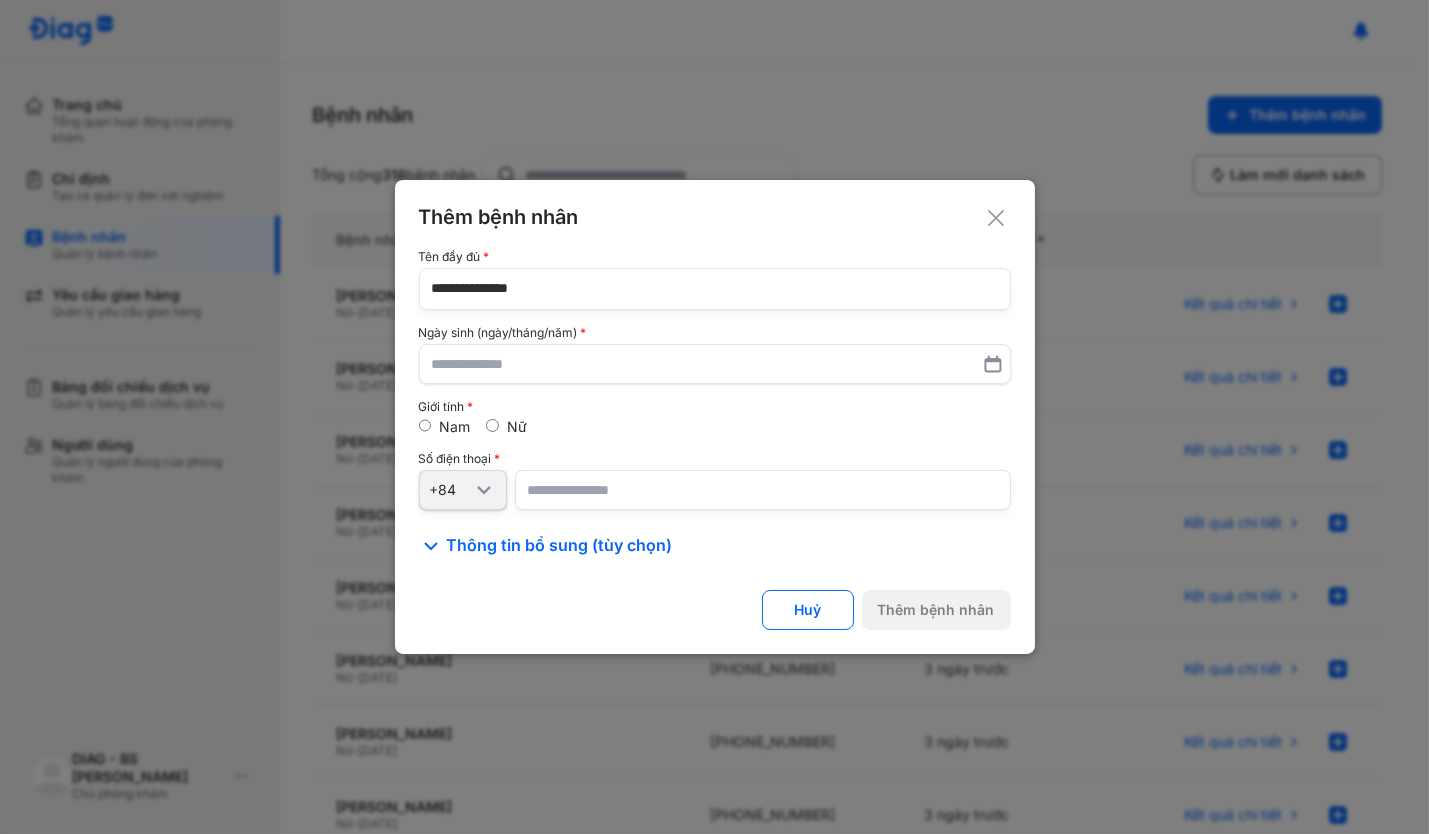 type on "**********" 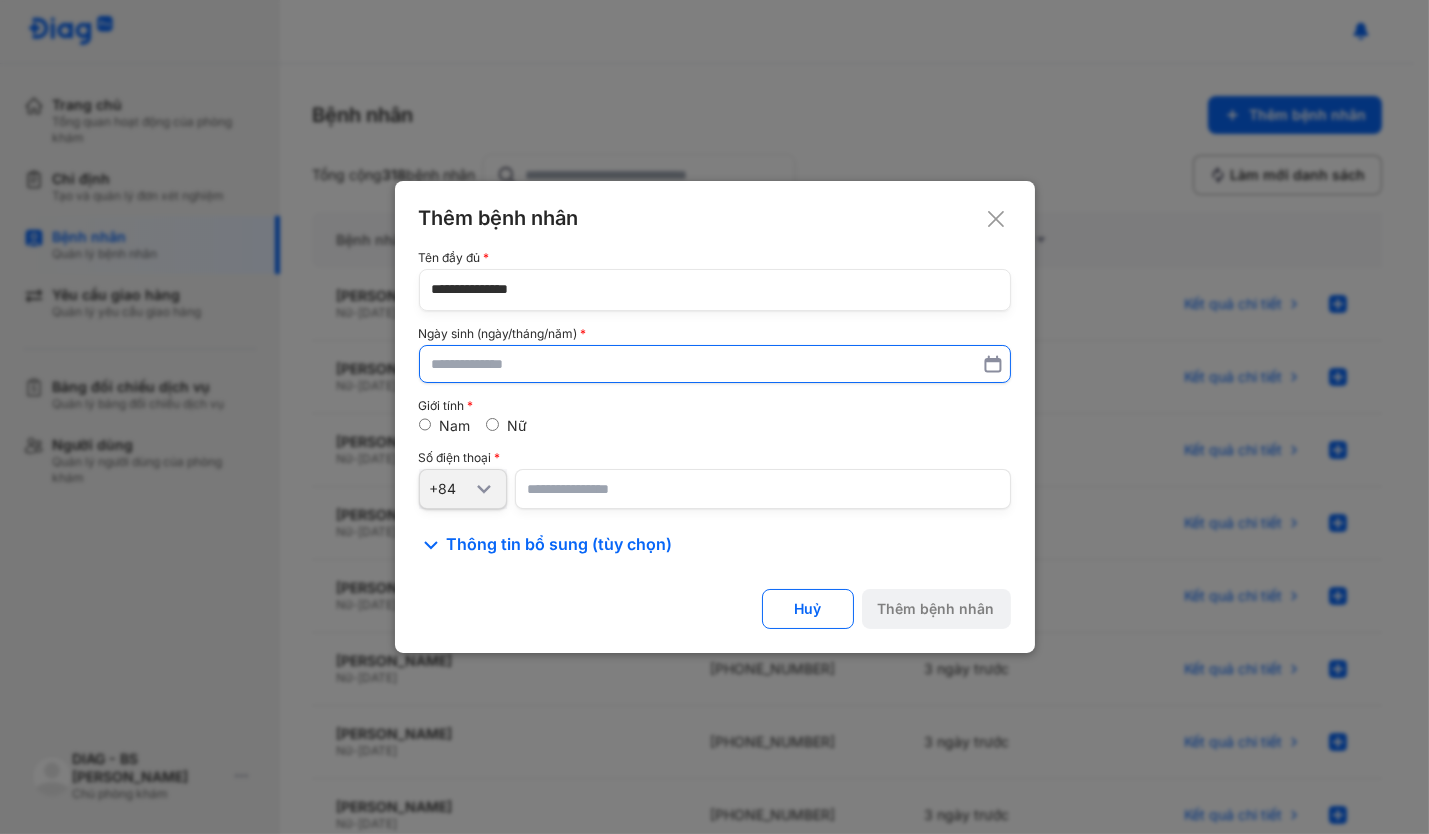 click at bounding box center (715, 364) 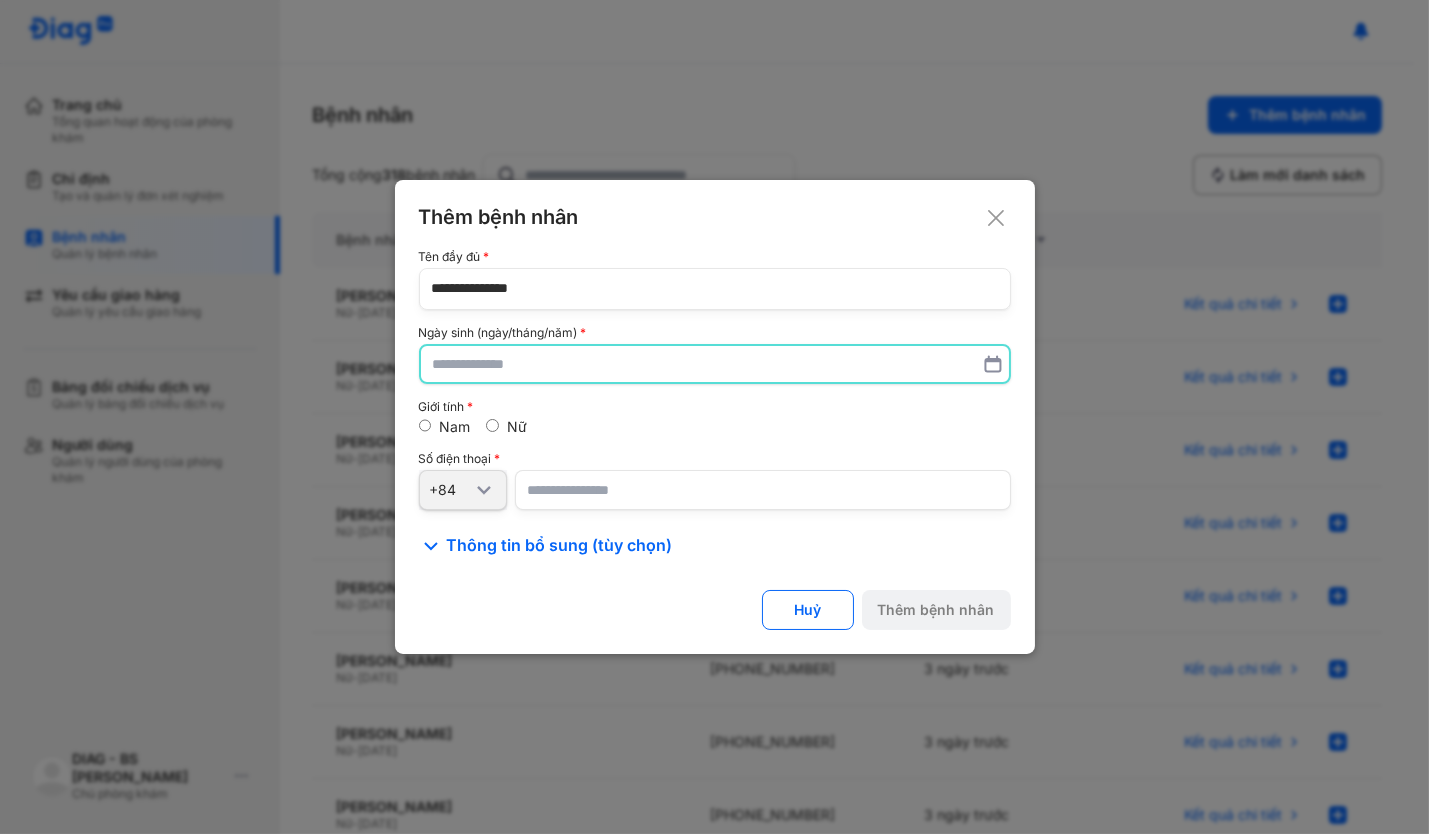 paste on "**********" 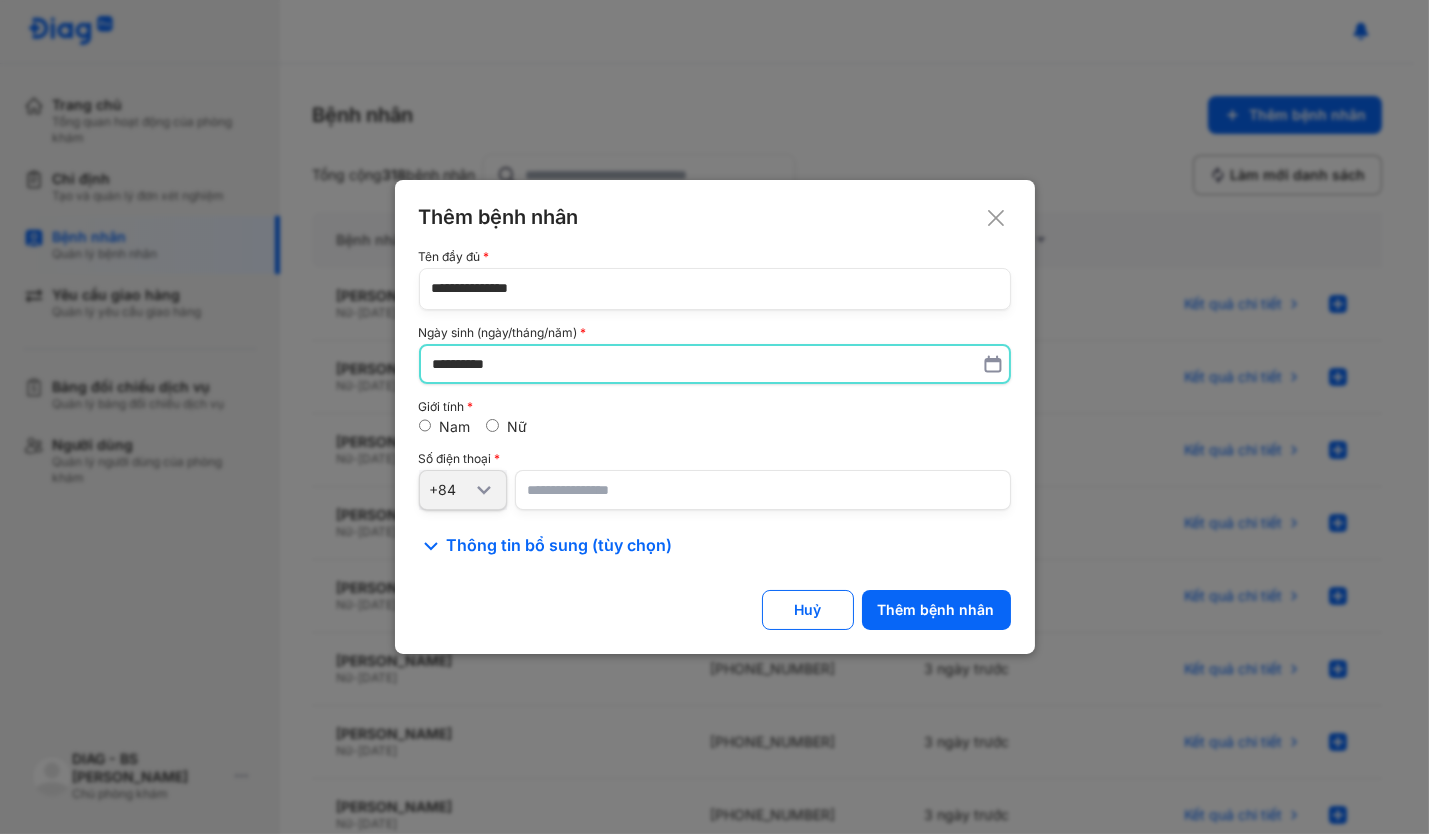 type on "**********" 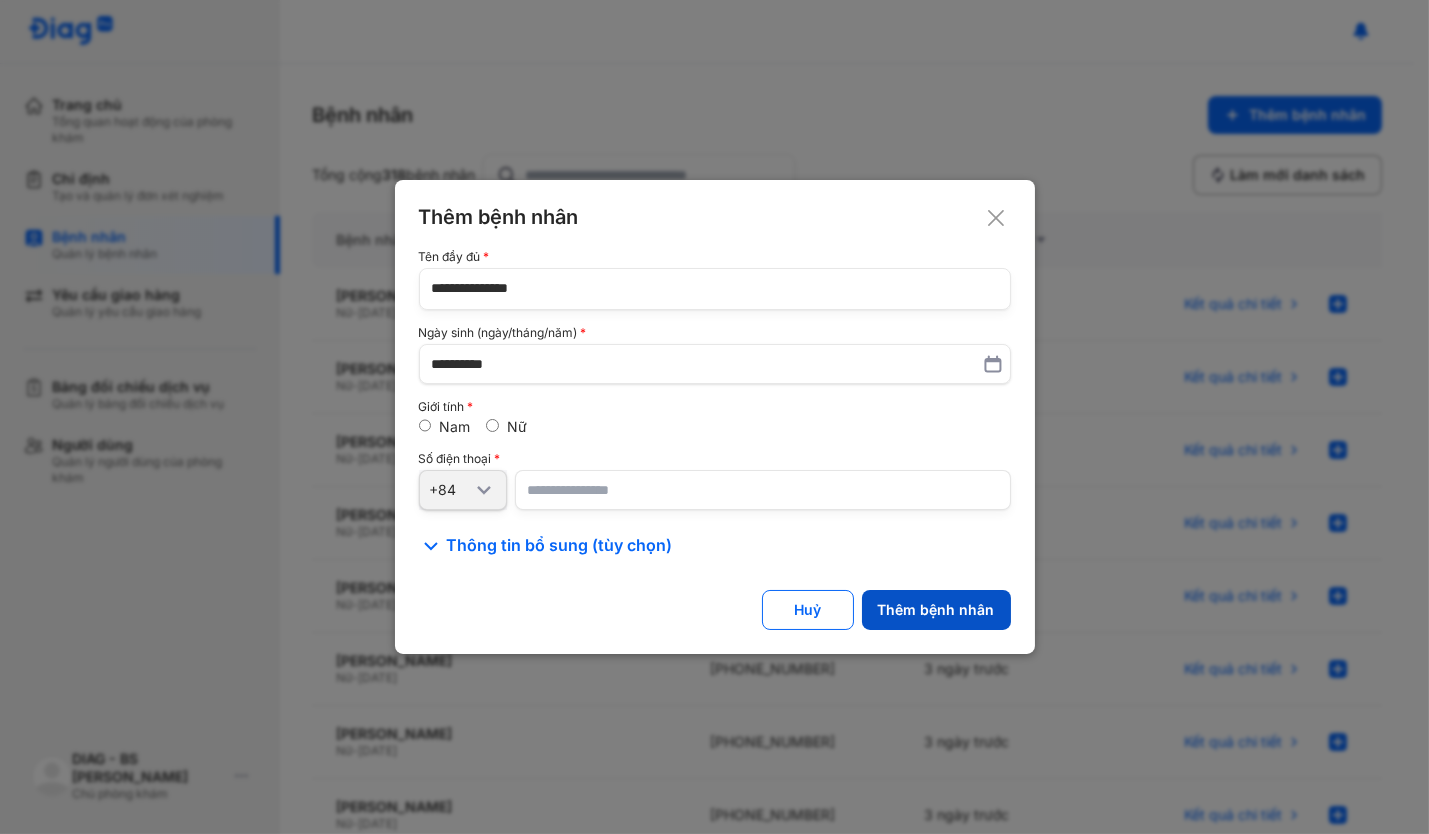 click on "Thêm bệnh nhân" 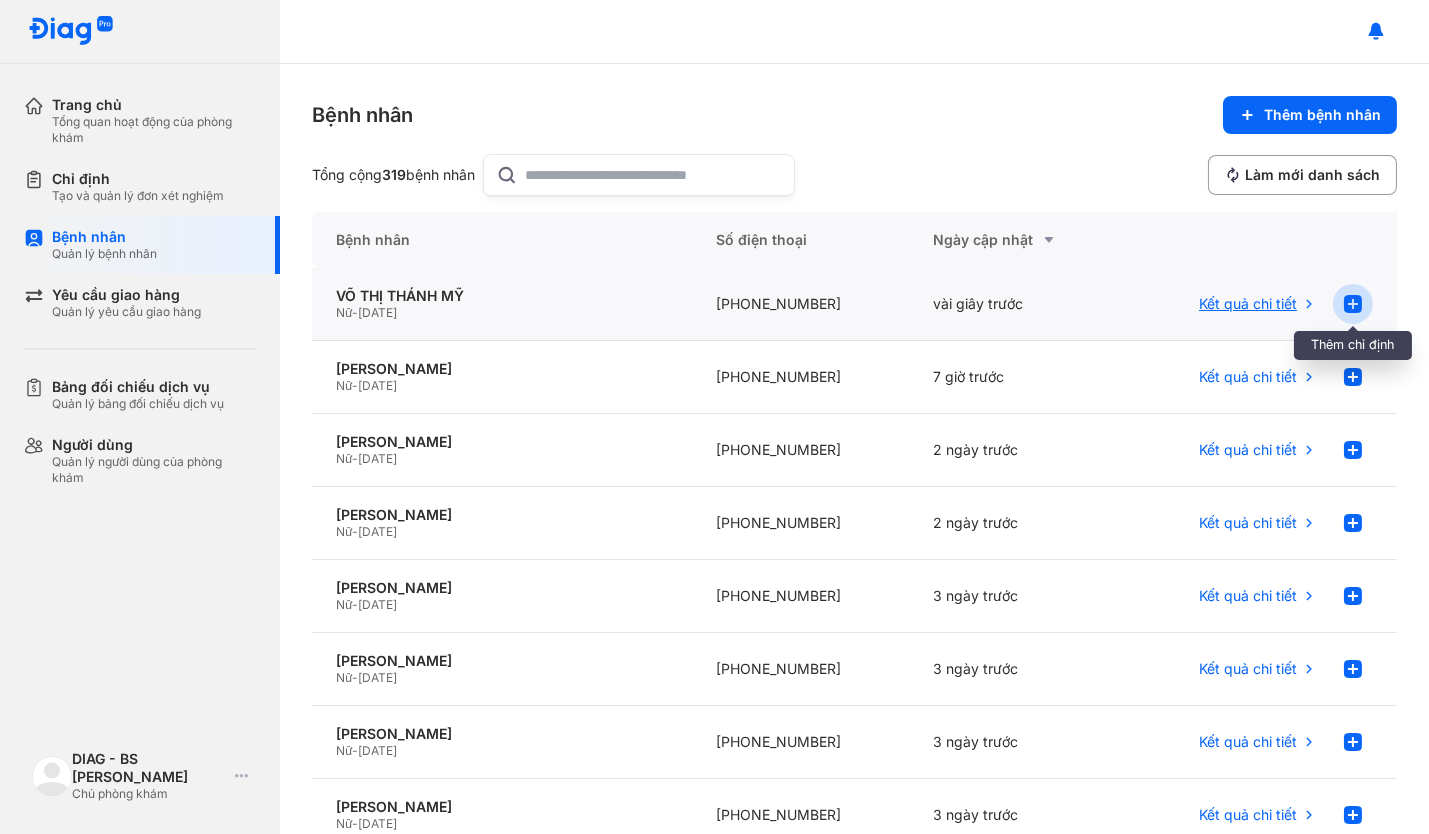 click 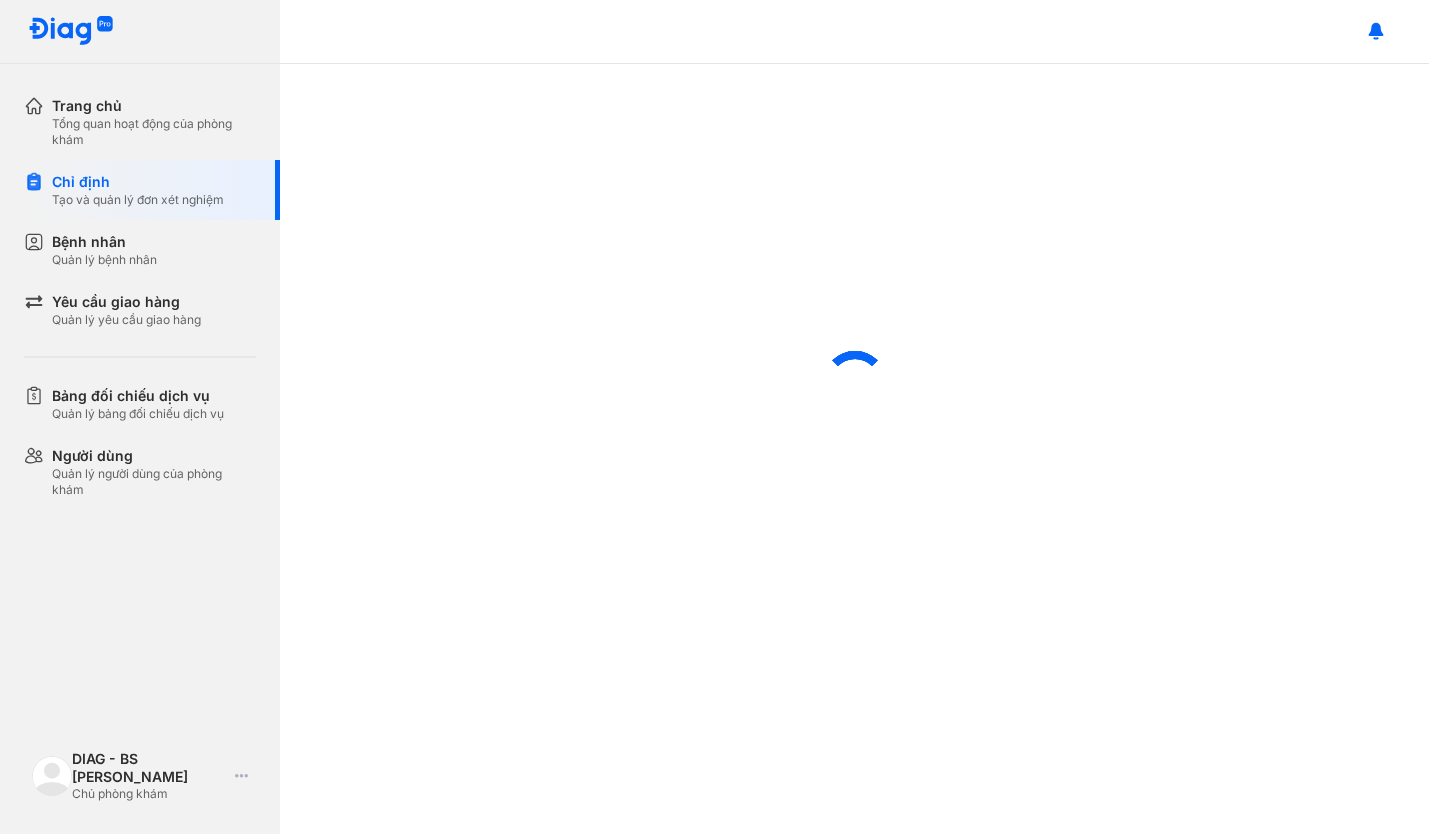 scroll, scrollTop: 0, scrollLeft: 0, axis: both 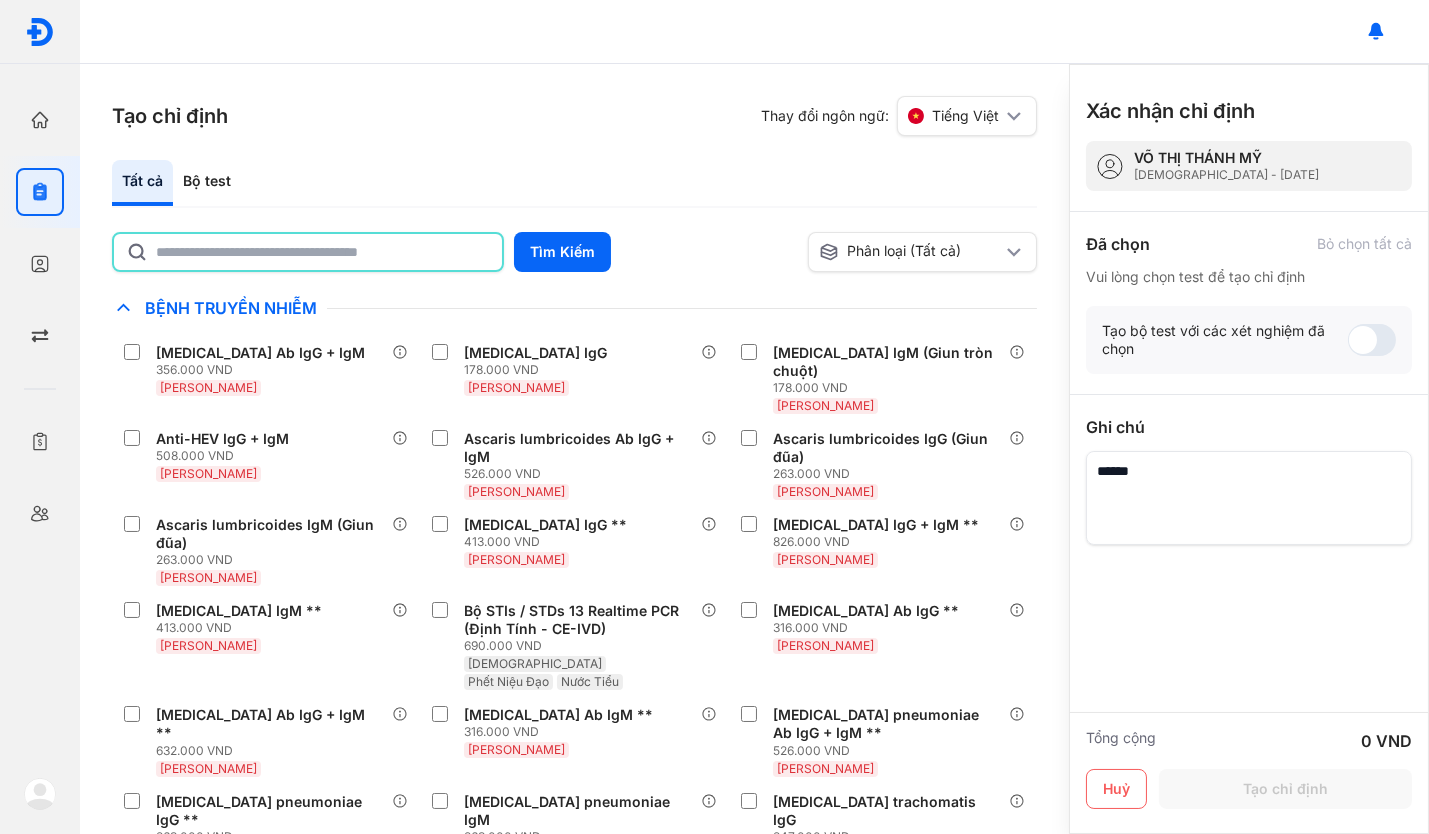 click 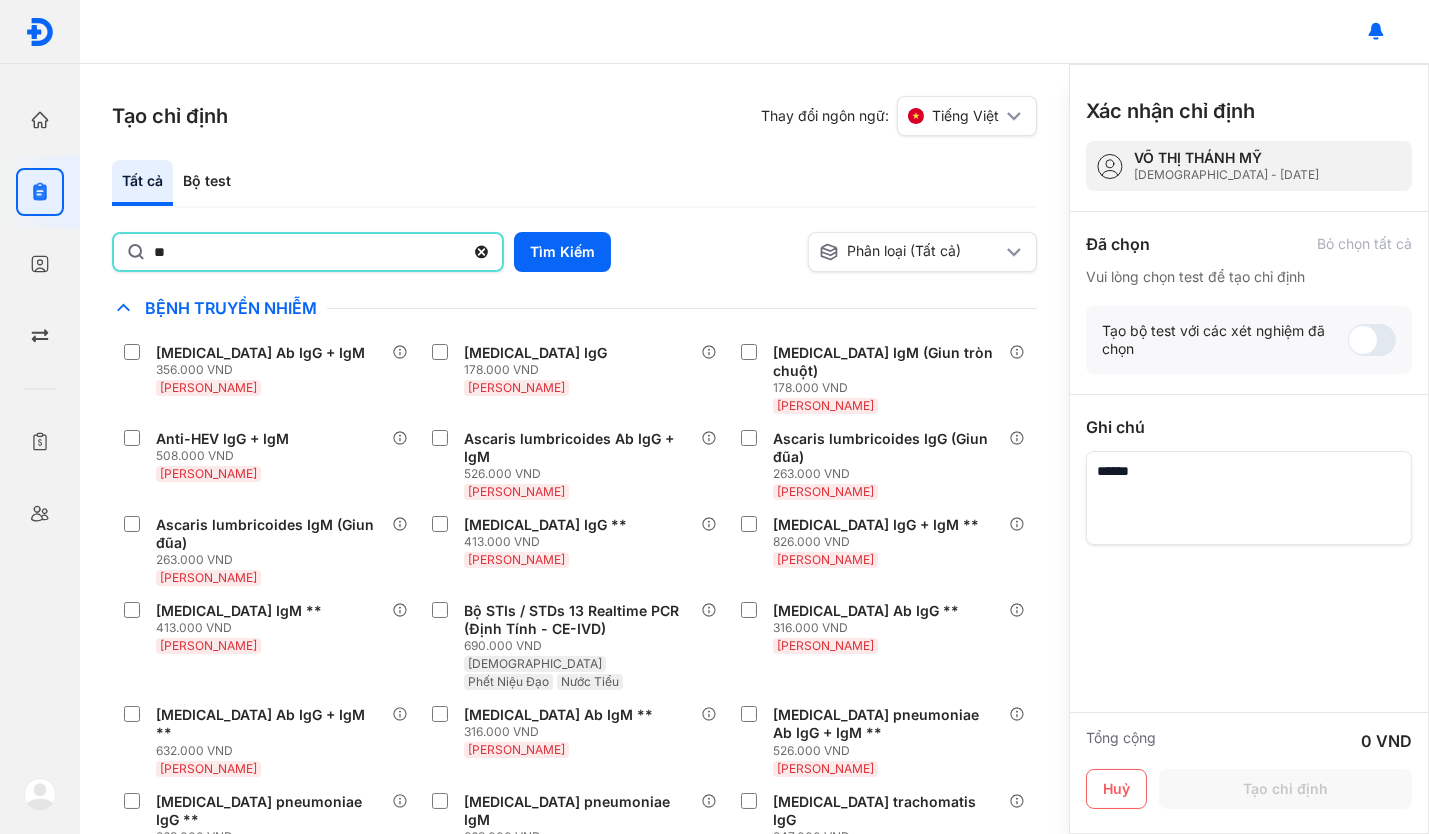 type on "********" 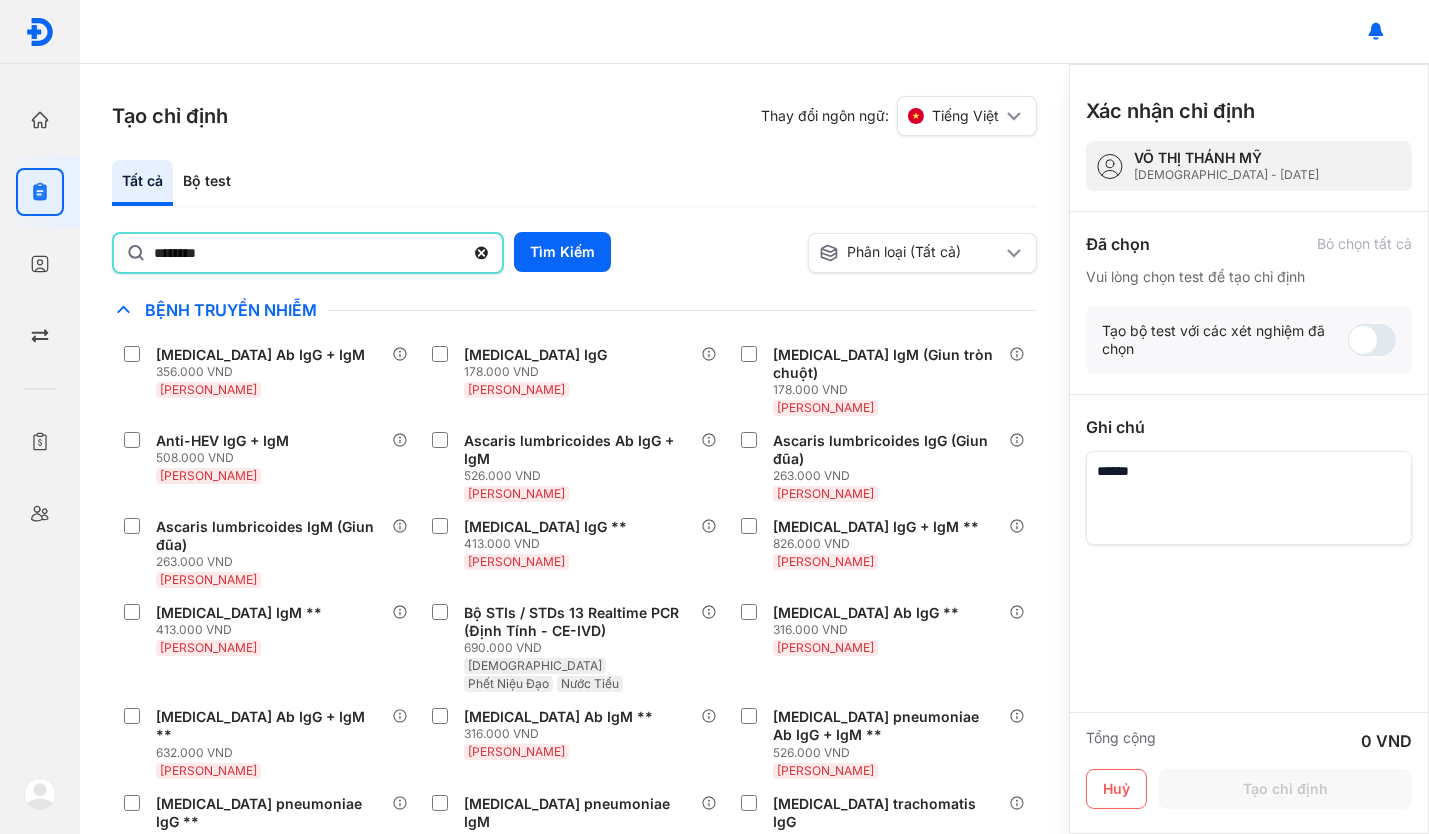 click on "******** Tìm Kiếm" at bounding box center [456, 253] 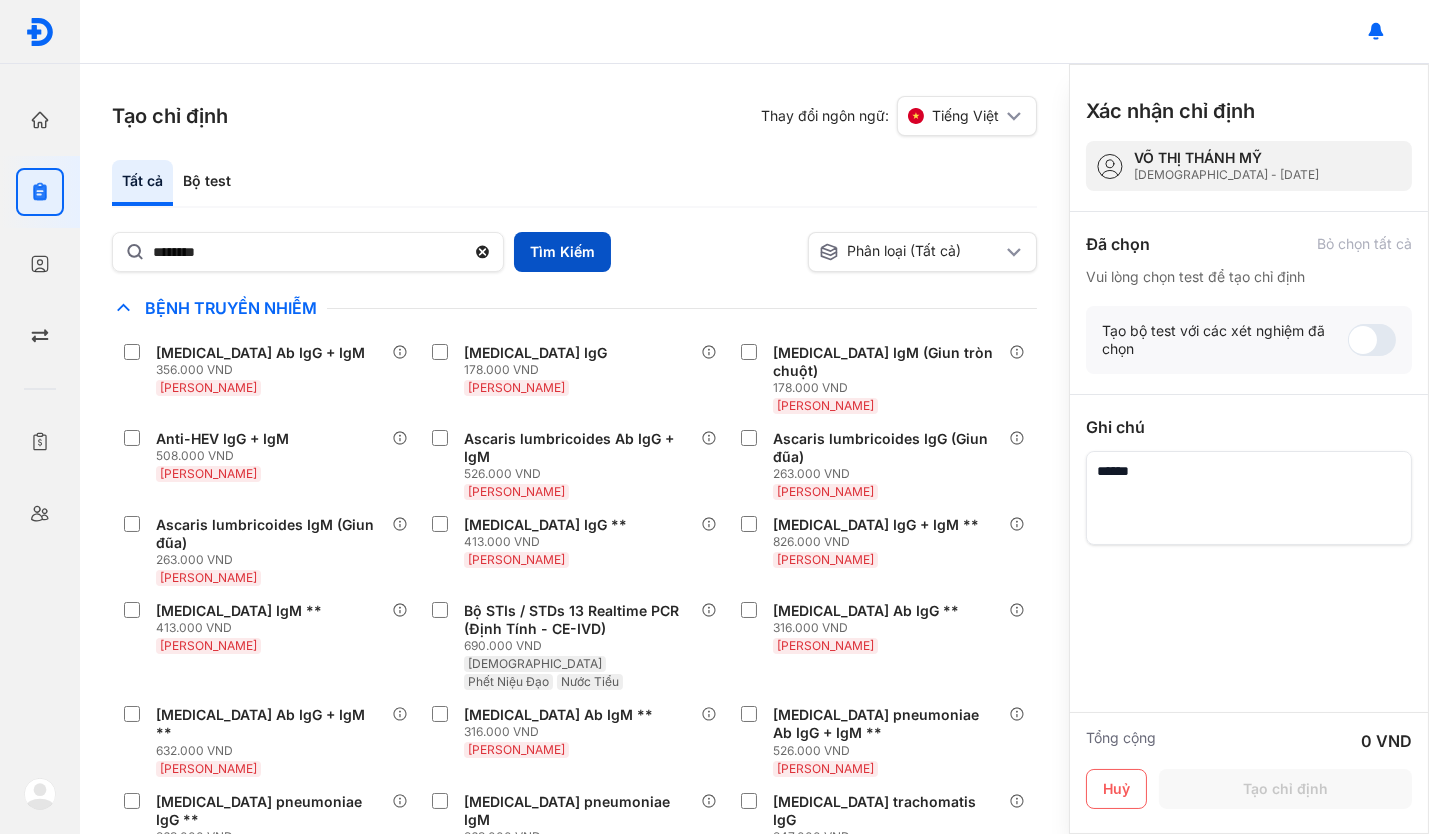 click on "Tìm Kiếm" at bounding box center [562, 252] 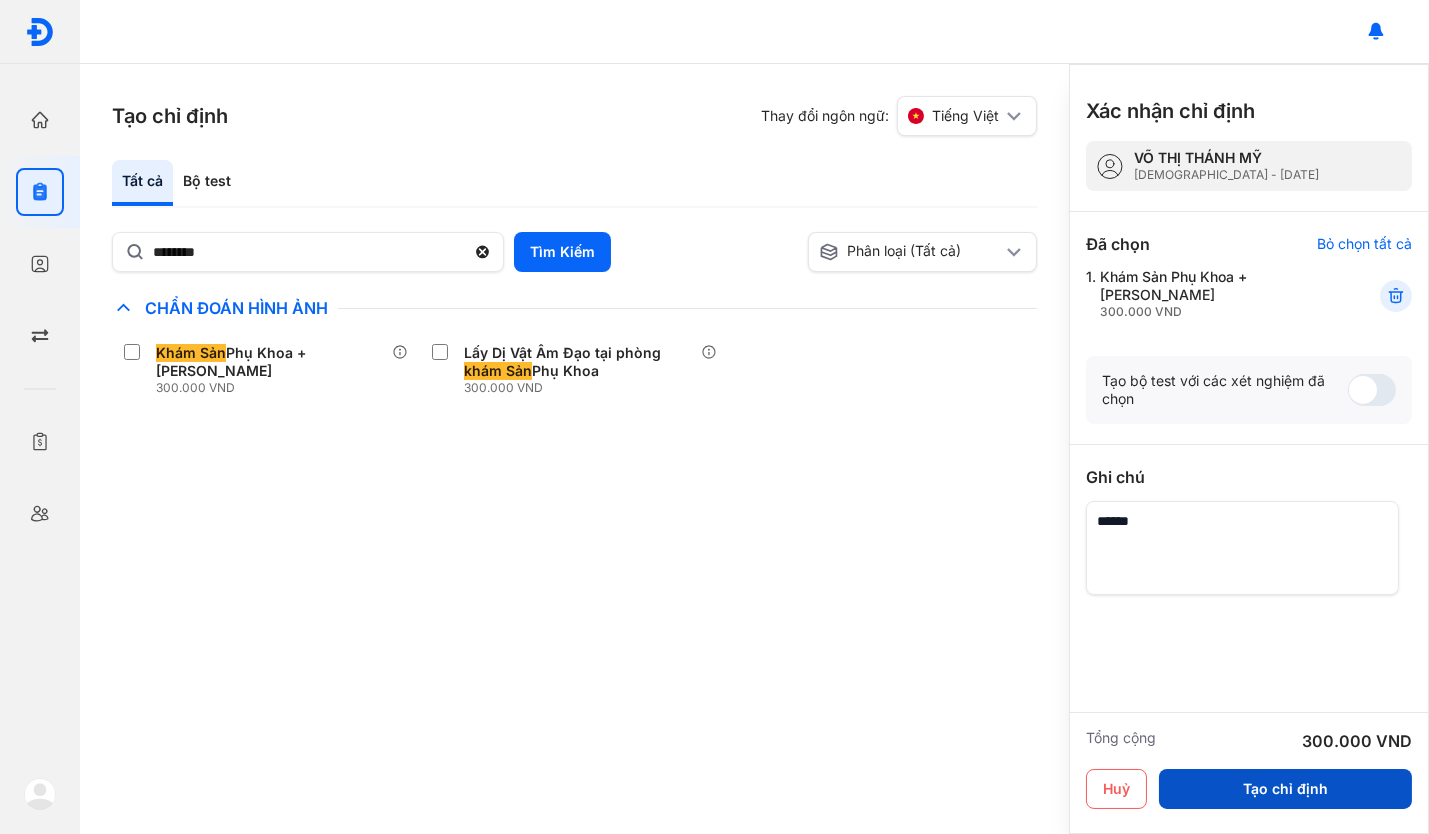 click on "Tạo chỉ định" at bounding box center [1285, 789] 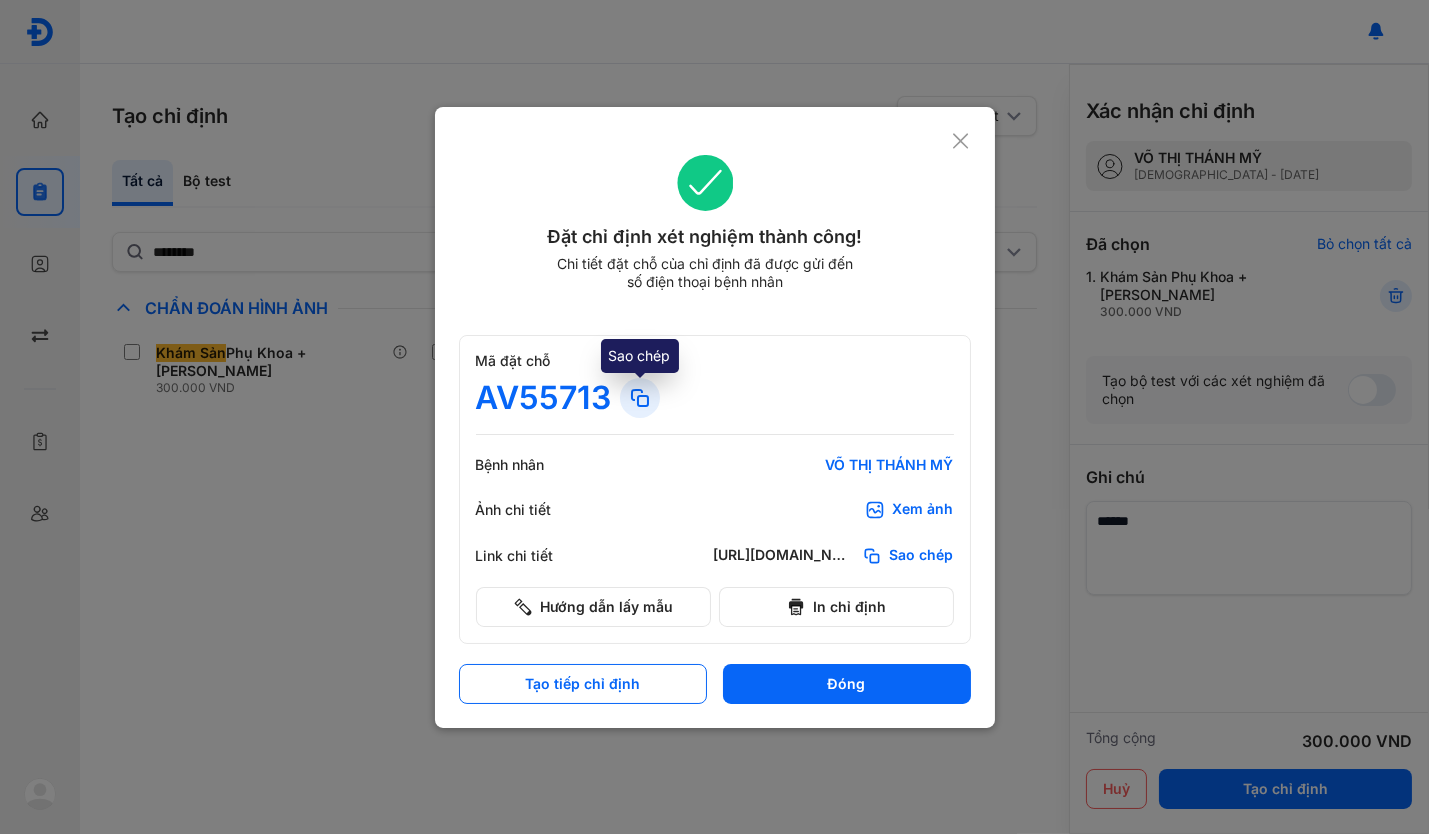 drag, startPoint x: 636, startPoint y: 399, endPoint x: 634, endPoint y: 381, distance: 18.110771 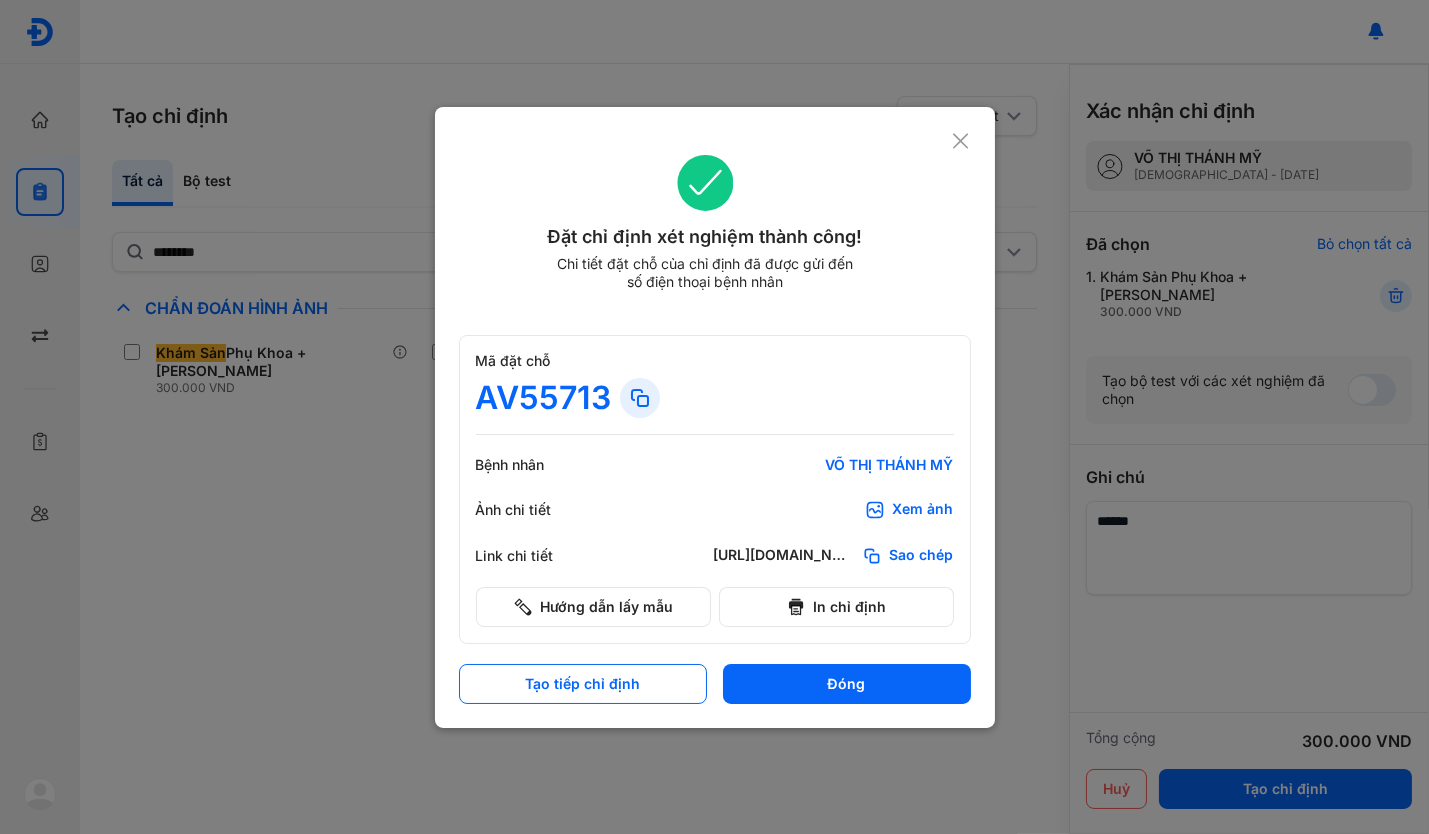 click 